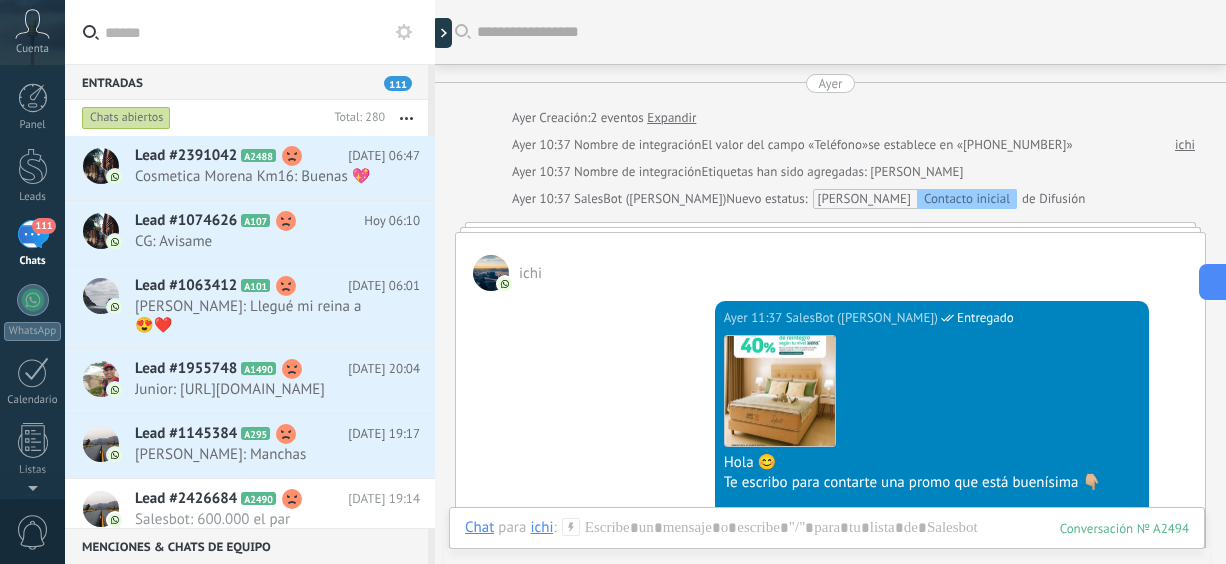 scroll, scrollTop: 0, scrollLeft: 0, axis: both 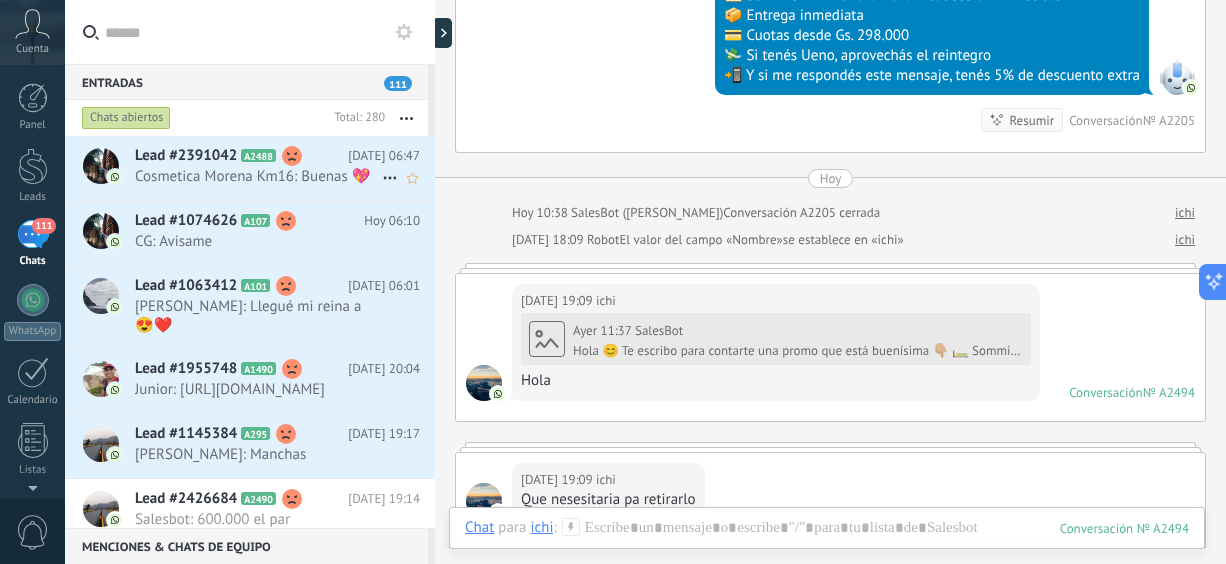 click on "Cosmetica Morena Km16: Buenas 💖" at bounding box center (258, 176) 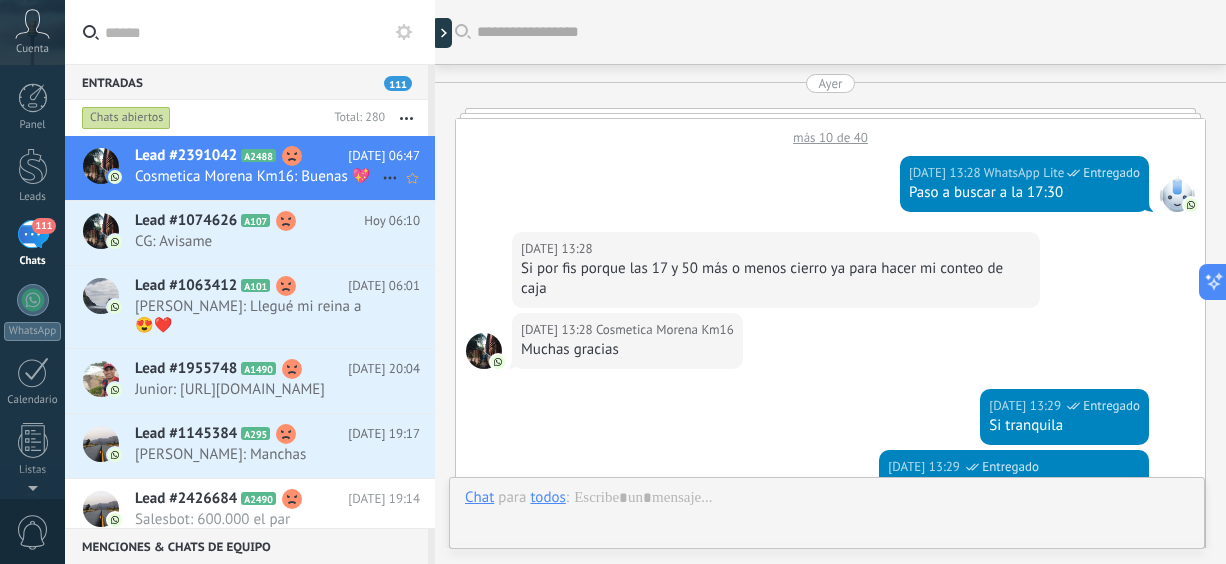 scroll, scrollTop: 848, scrollLeft: 0, axis: vertical 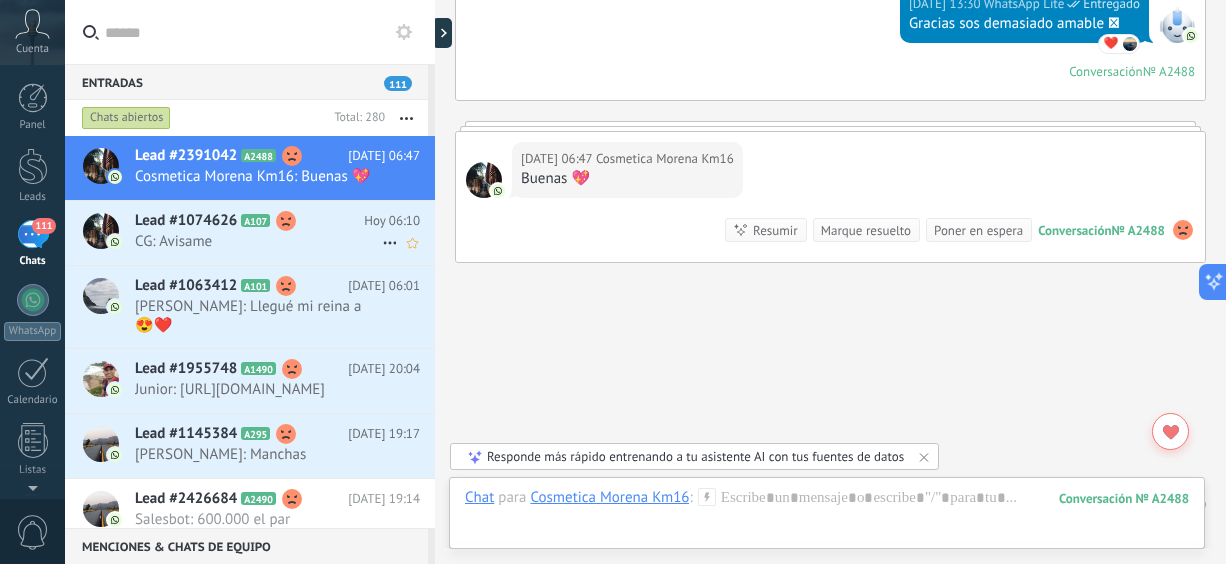click on "CG: Avisame" at bounding box center [258, 241] 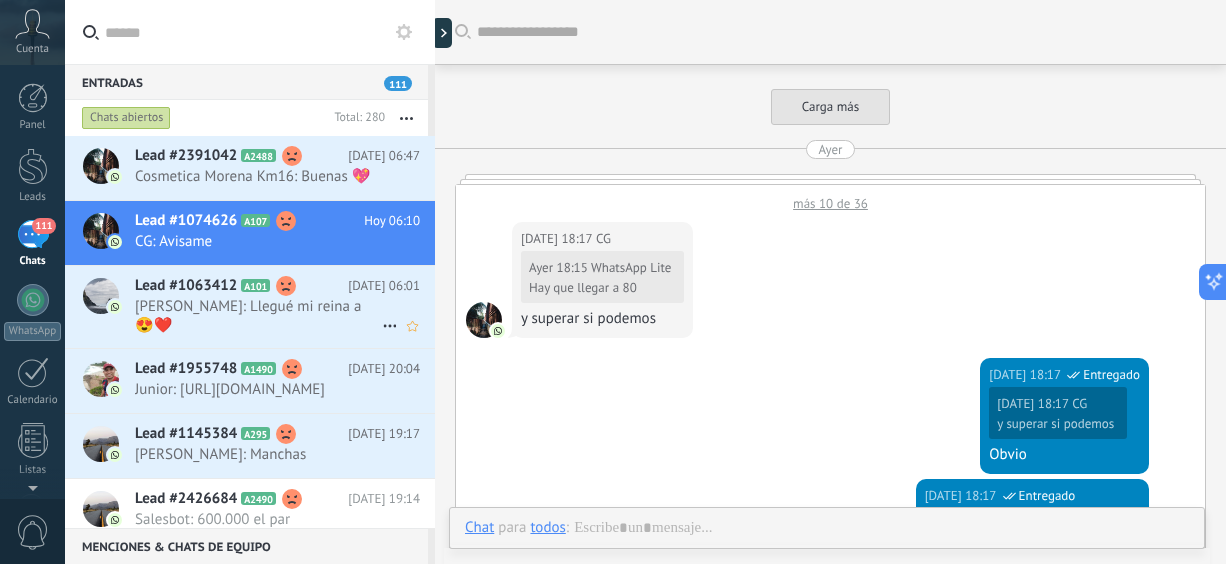 scroll, scrollTop: 1468, scrollLeft: 0, axis: vertical 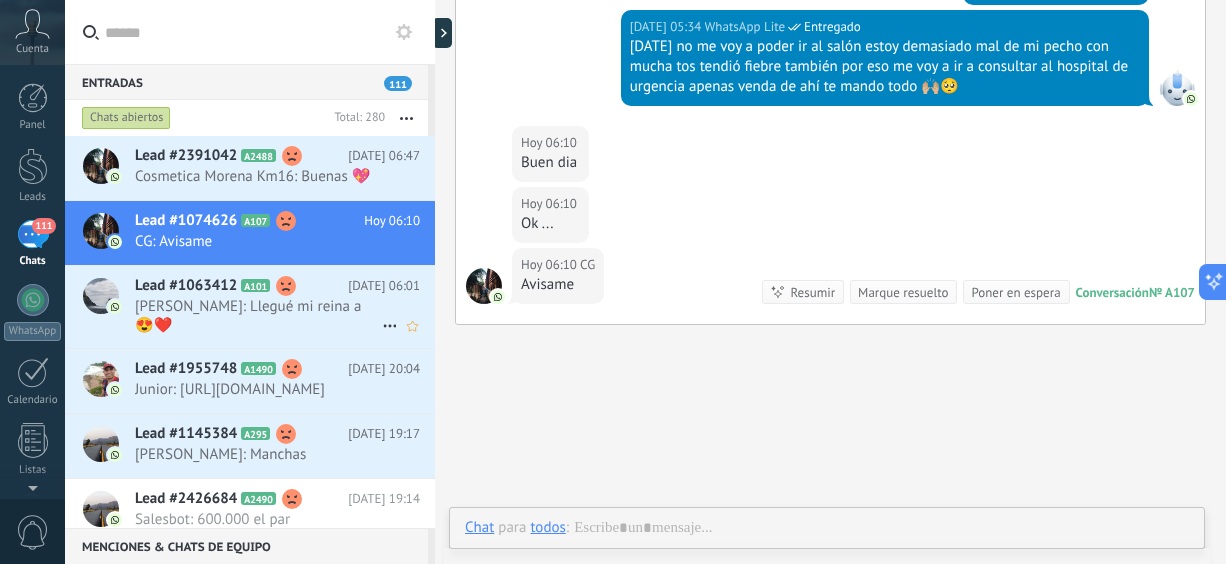click on "[PERSON_NAME]: Llegué mi reina a 😍❤️" at bounding box center [258, 316] 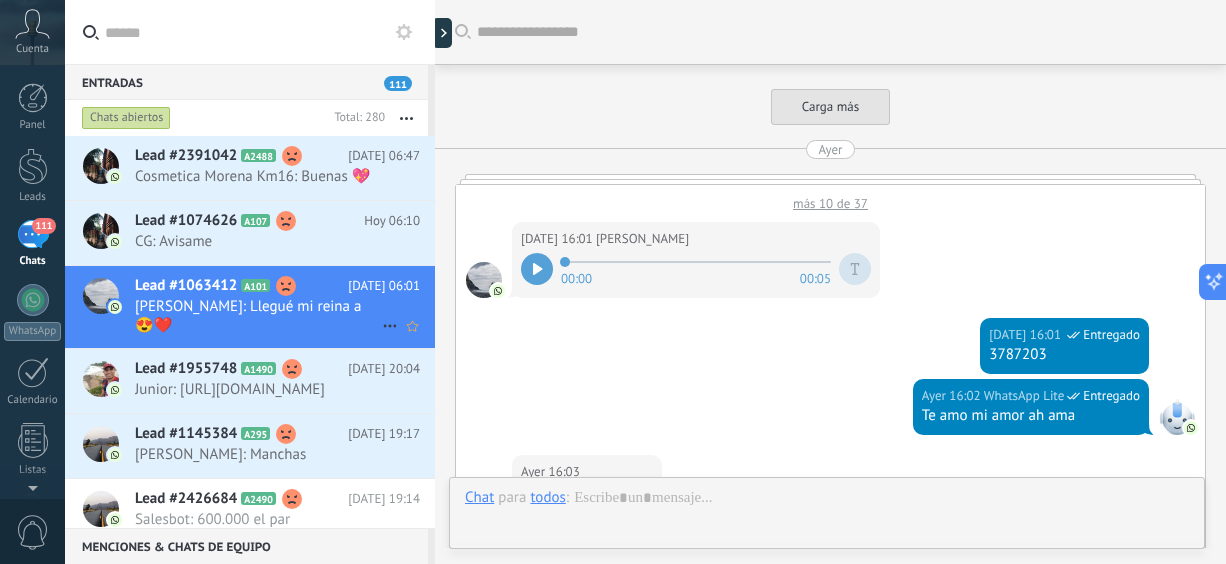 scroll, scrollTop: 1201, scrollLeft: 0, axis: vertical 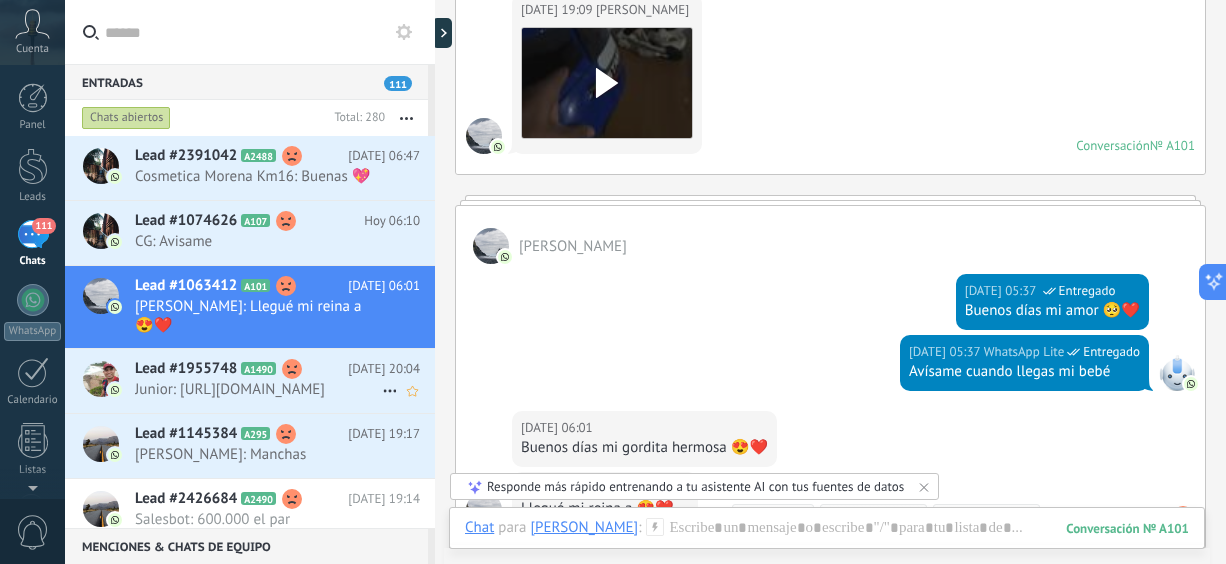 click on "Junior: [URL][DOMAIN_NAME]" at bounding box center (258, 389) 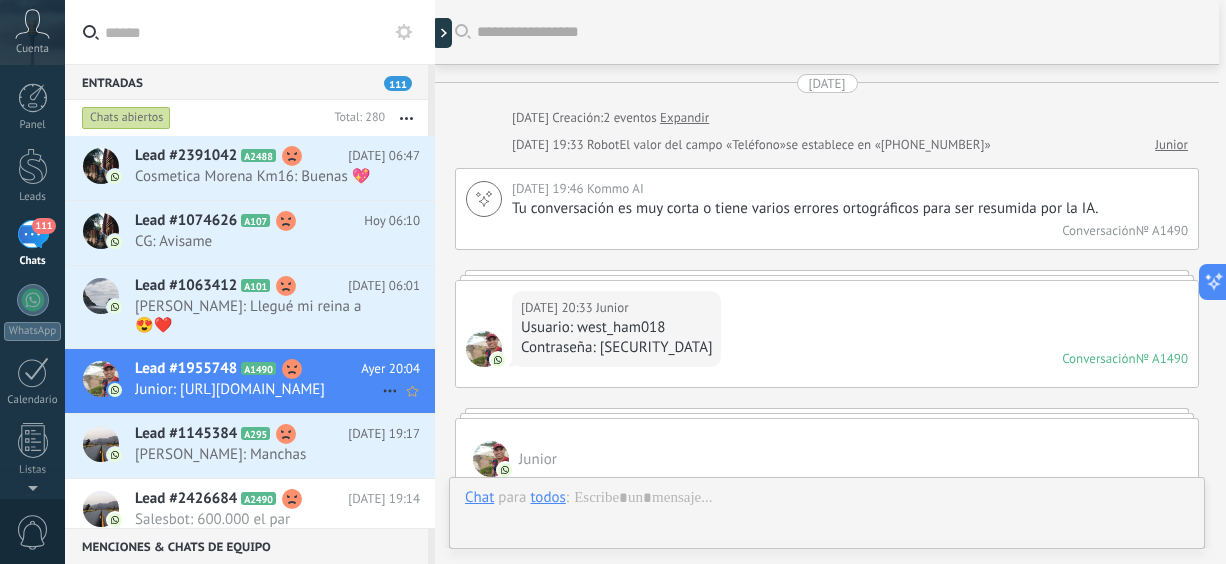 scroll, scrollTop: 1404, scrollLeft: 0, axis: vertical 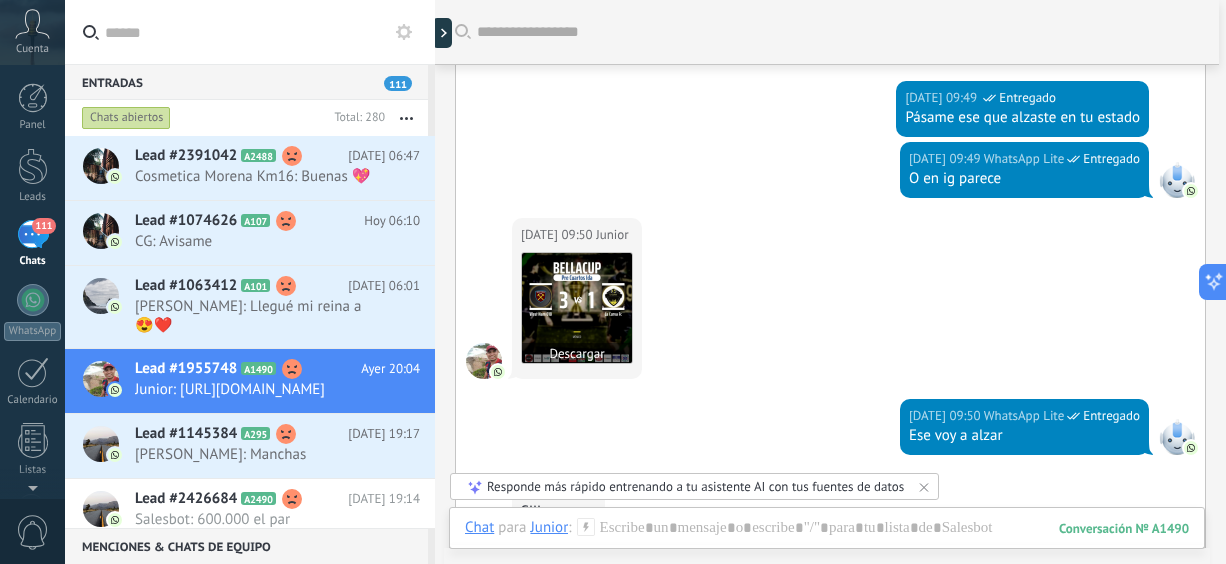 click at bounding box center (577, 308) 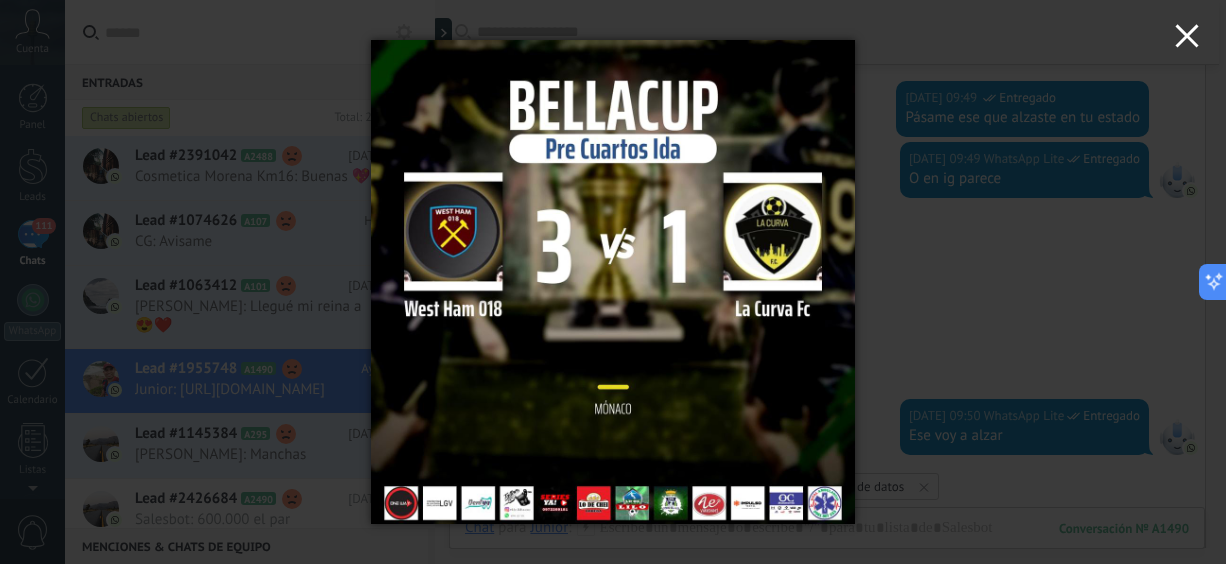 click 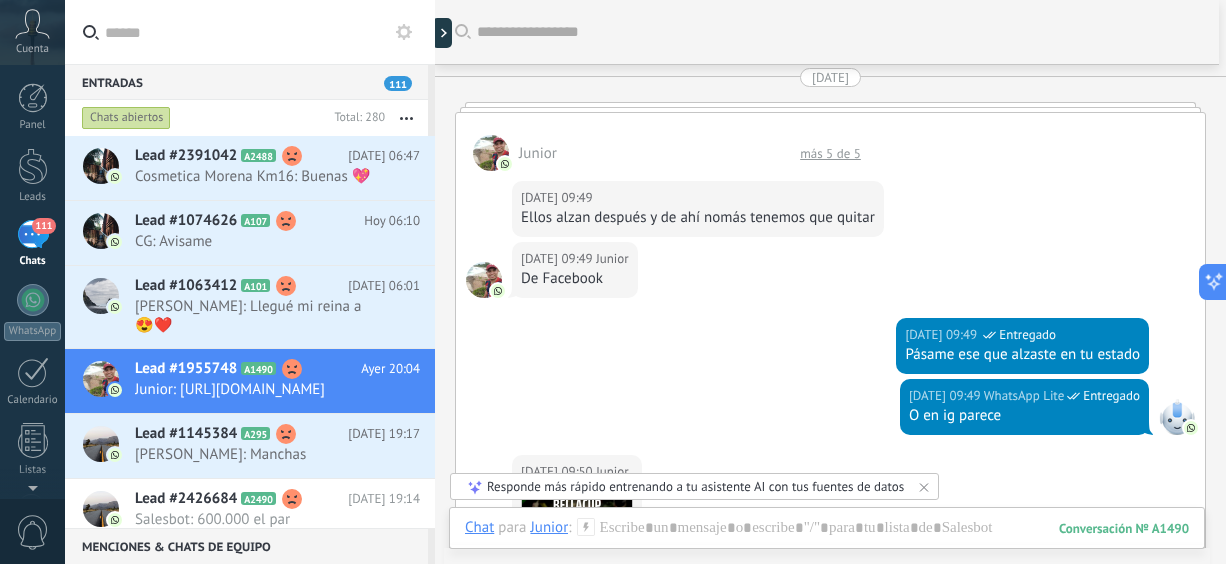 scroll, scrollTop: 544, scrollLeft: 0, axis: vertical 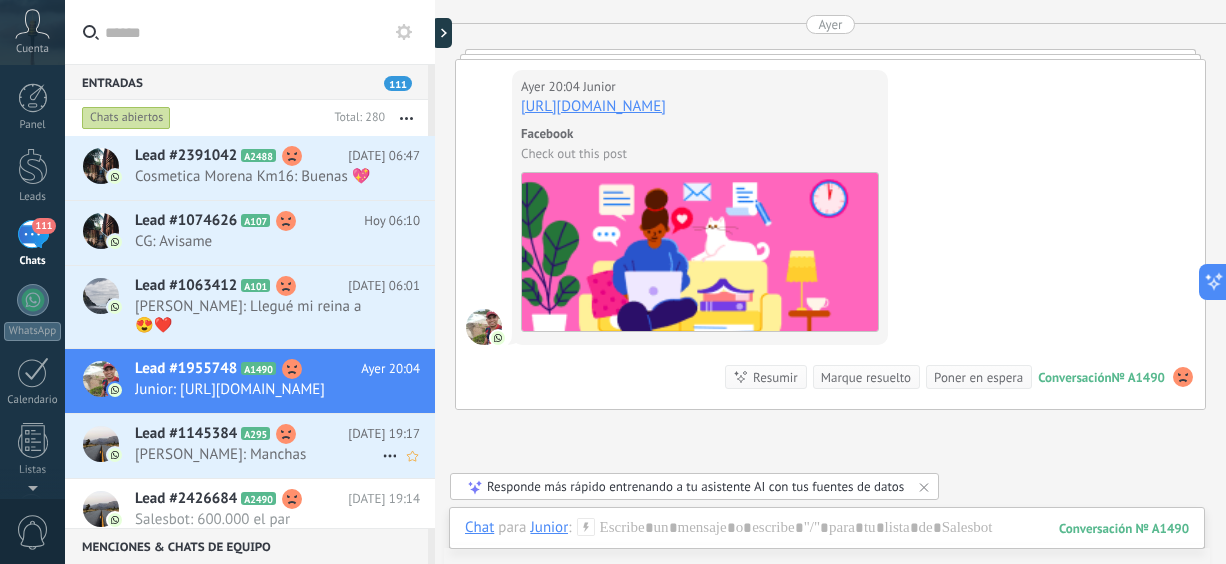 click on "[PERSON_NAME]: Manchas" at bounding box center [258, 454] 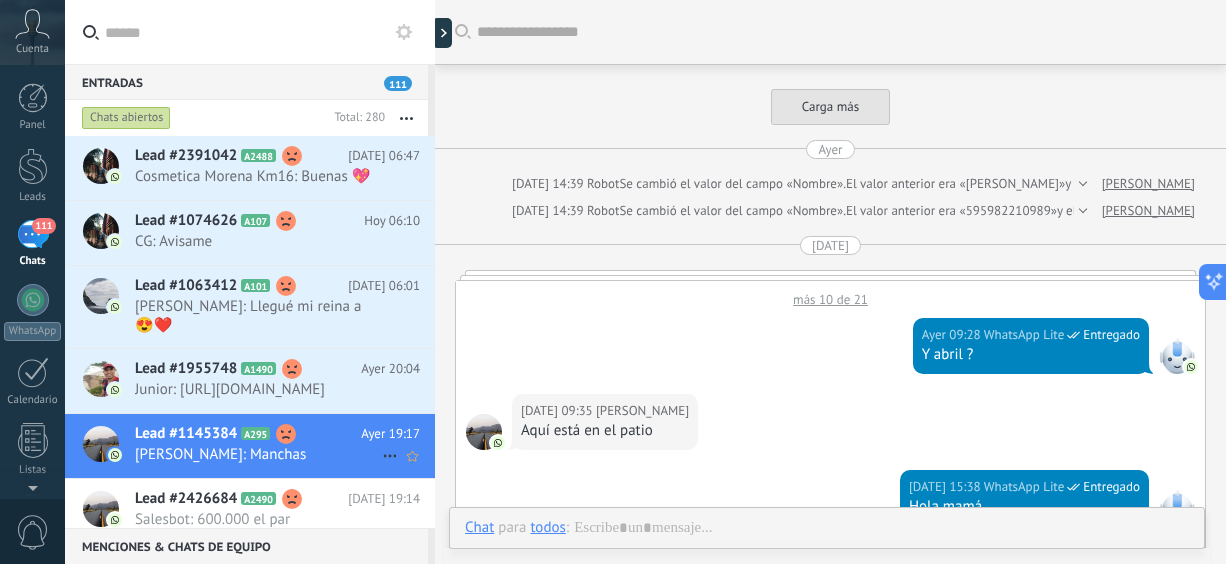 scroll, scrollTop: 2098, scrollLeft: 0, axis: vertical 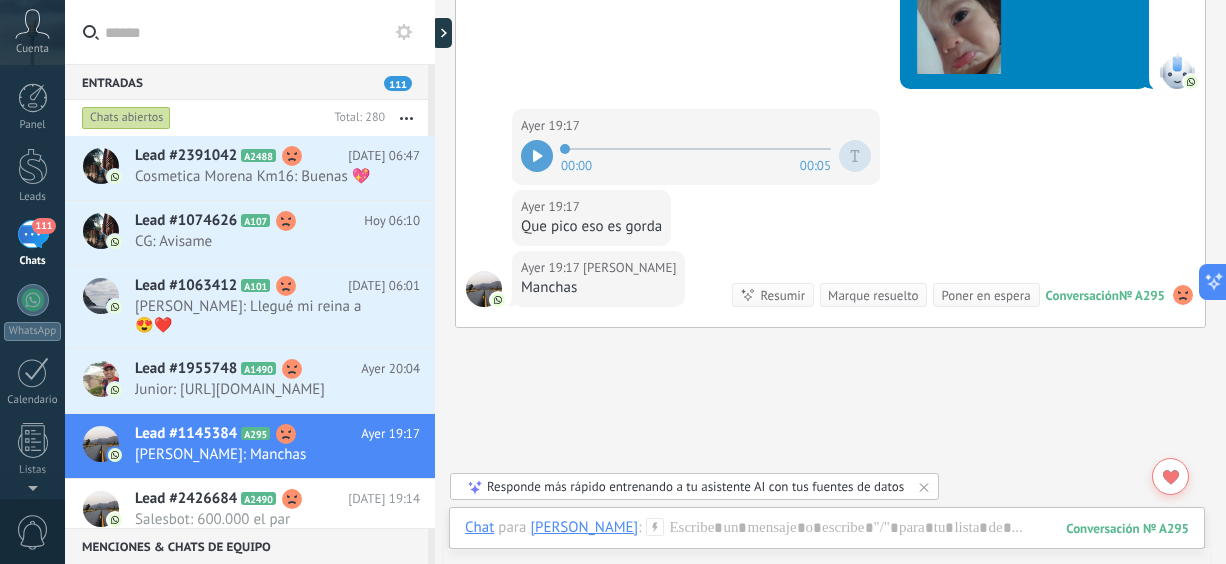 click at bounding box center [537, 156] 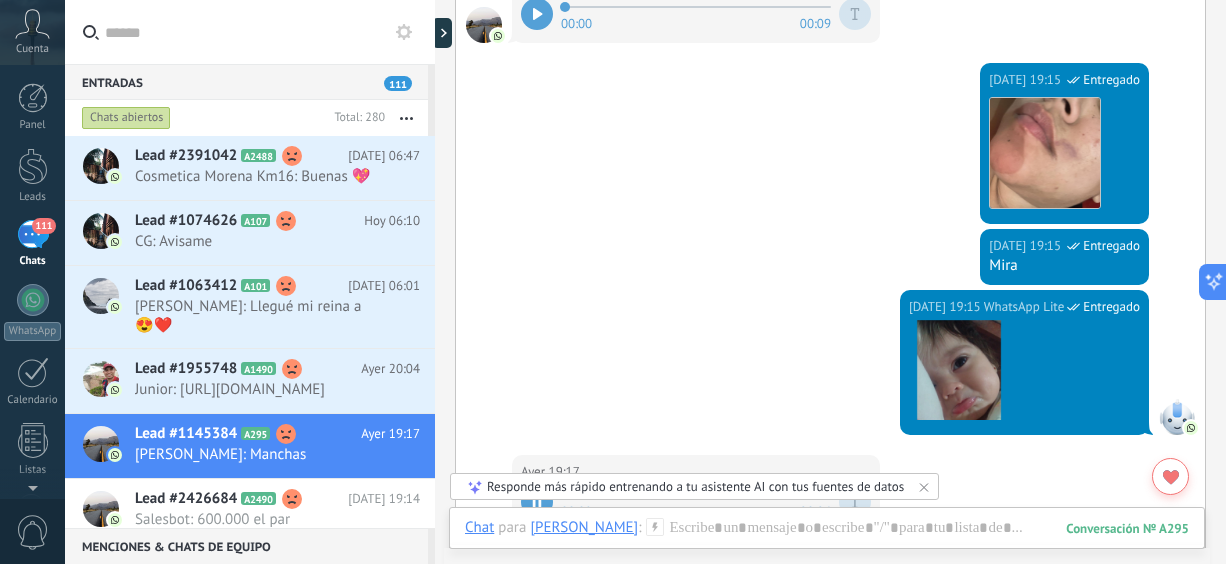 scroll, scrollTop: 1556, scrollLeft: 0, axis: vertical 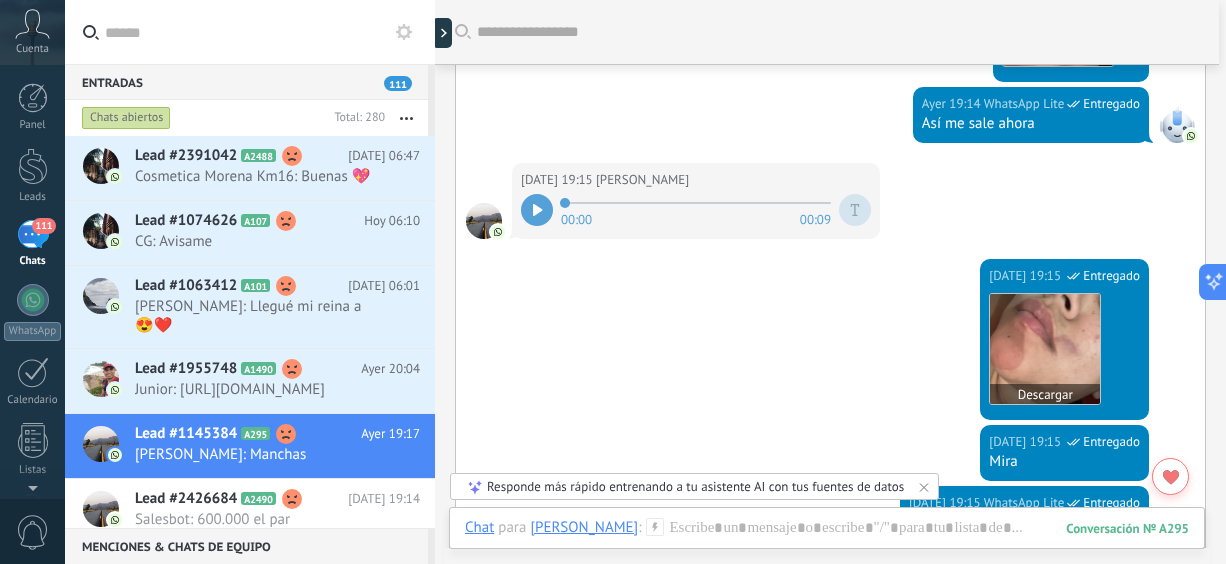 click at bounding box center [1045, 349] 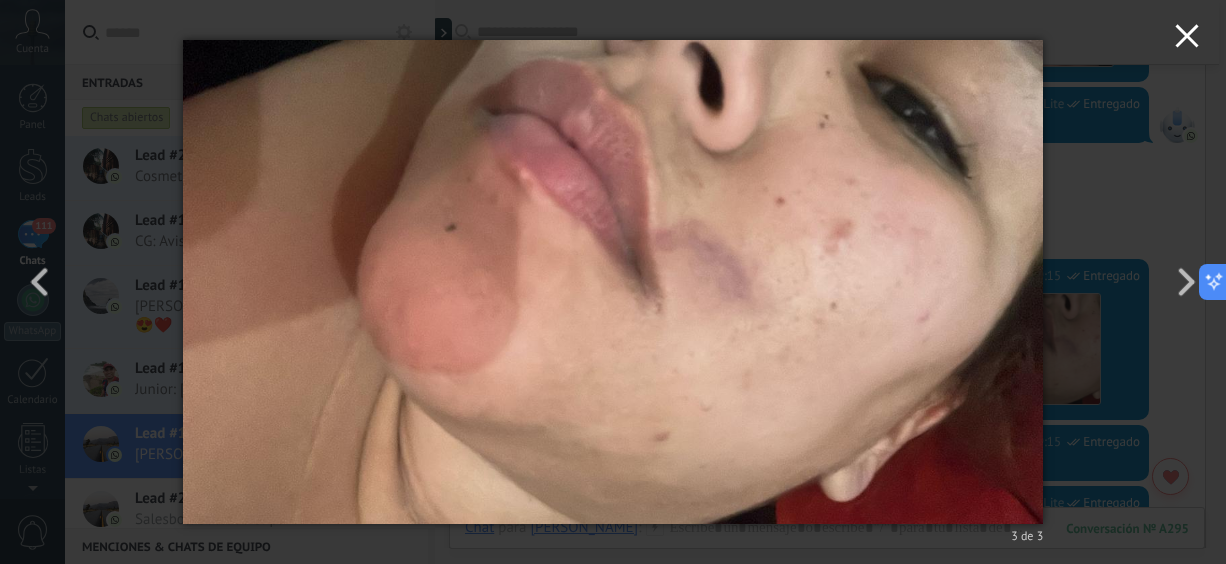 click 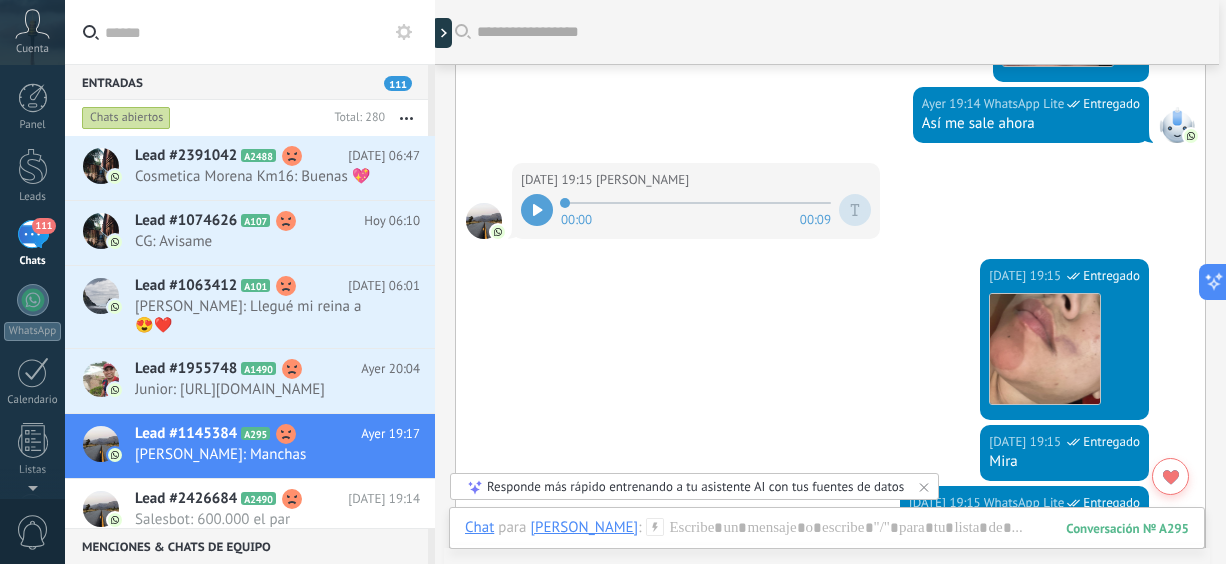 drag, startPoint x: 1225, startPoint y: 339, endPoint x: 1225, endPoint y: 316, distance: 23 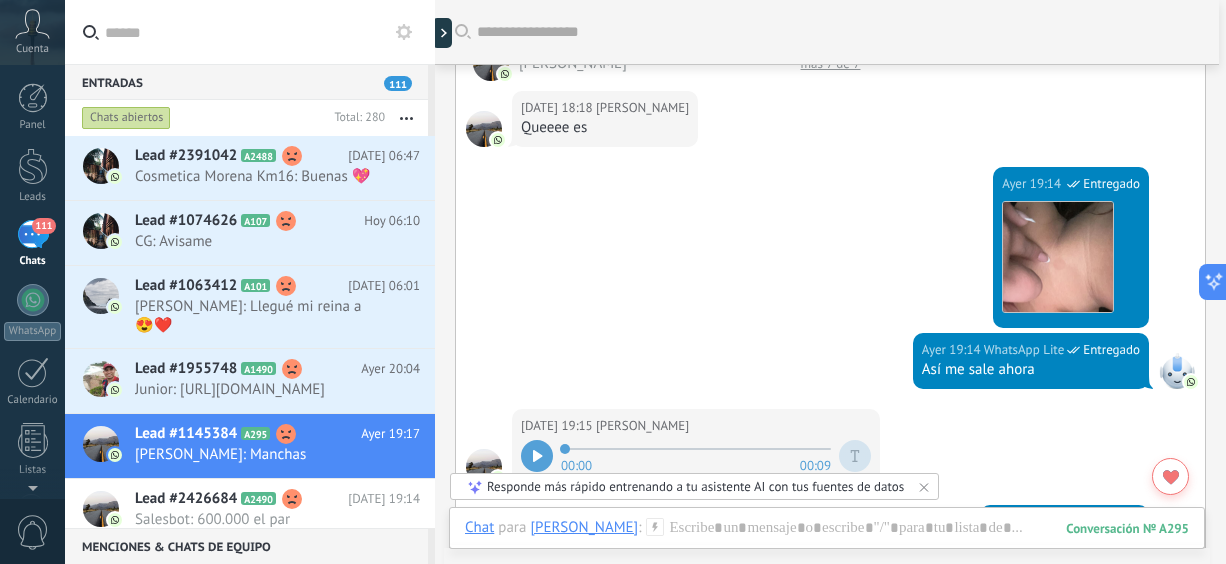 scroll, scrollTop: 1272, scrollLeft: 0, axis: vertical 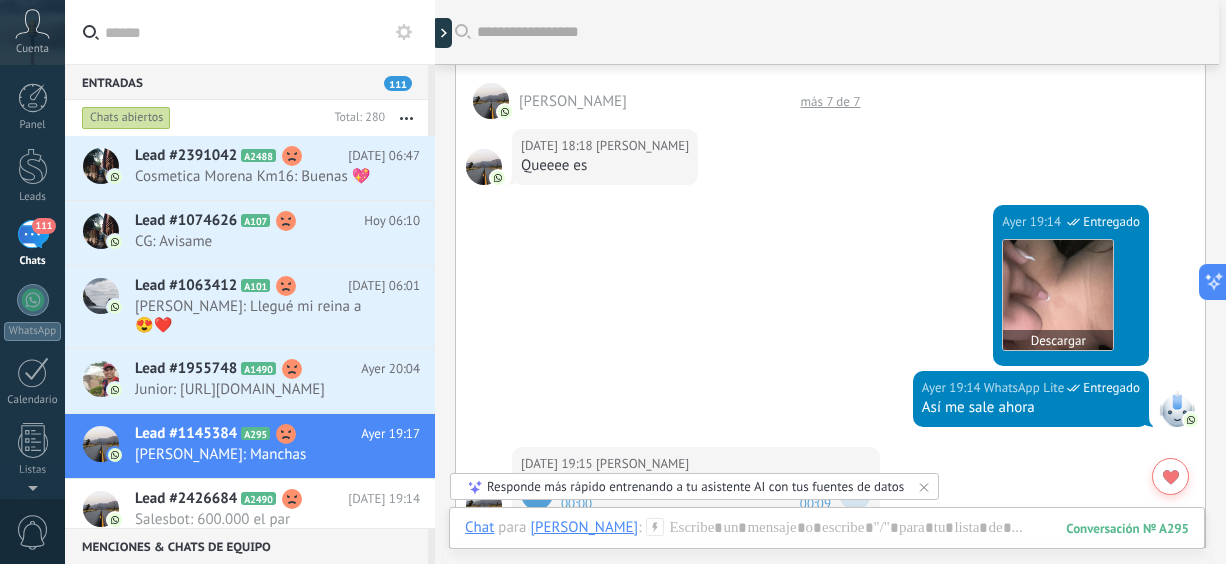 click at bounding box center [1058, 295] 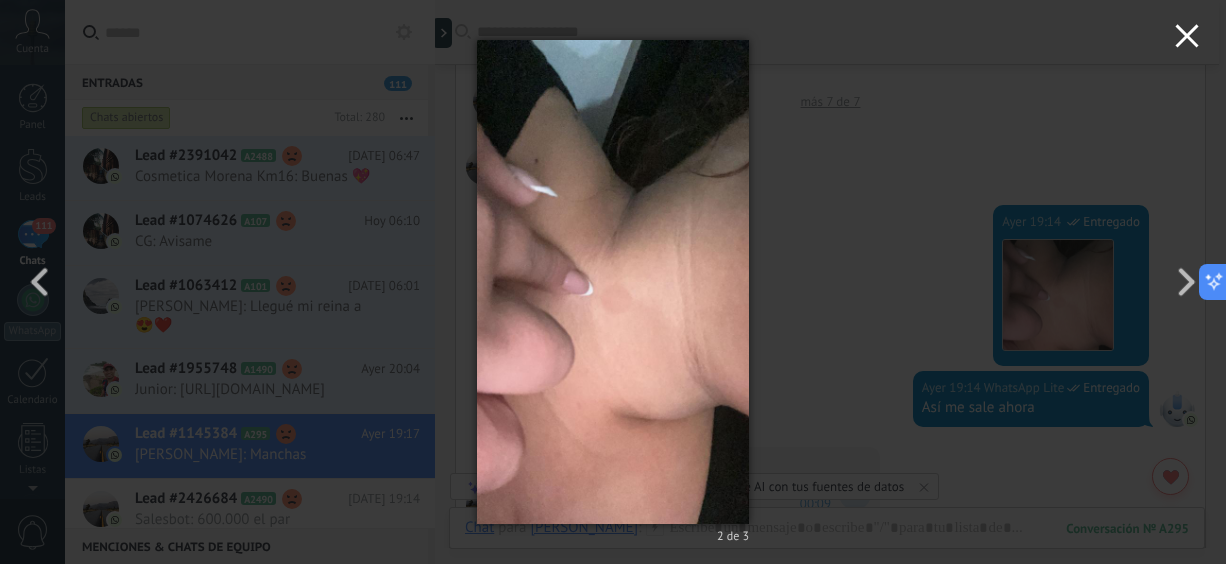 click at bounding box center (1187, 39) 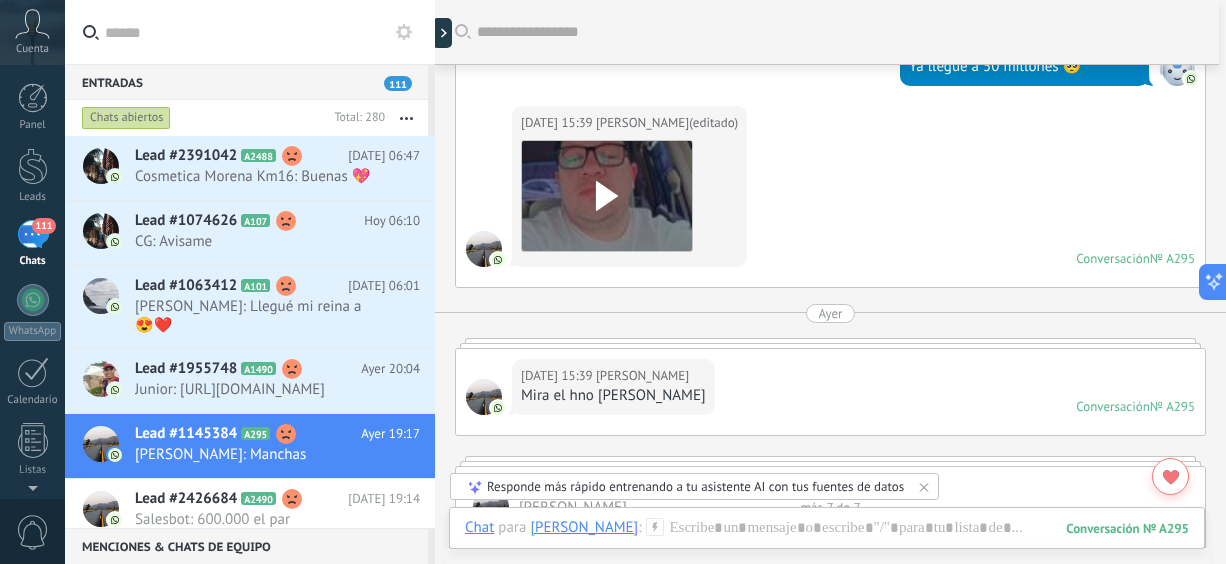 scroll, scrollTop: 755, scrollLeft: 0, axis: vertical 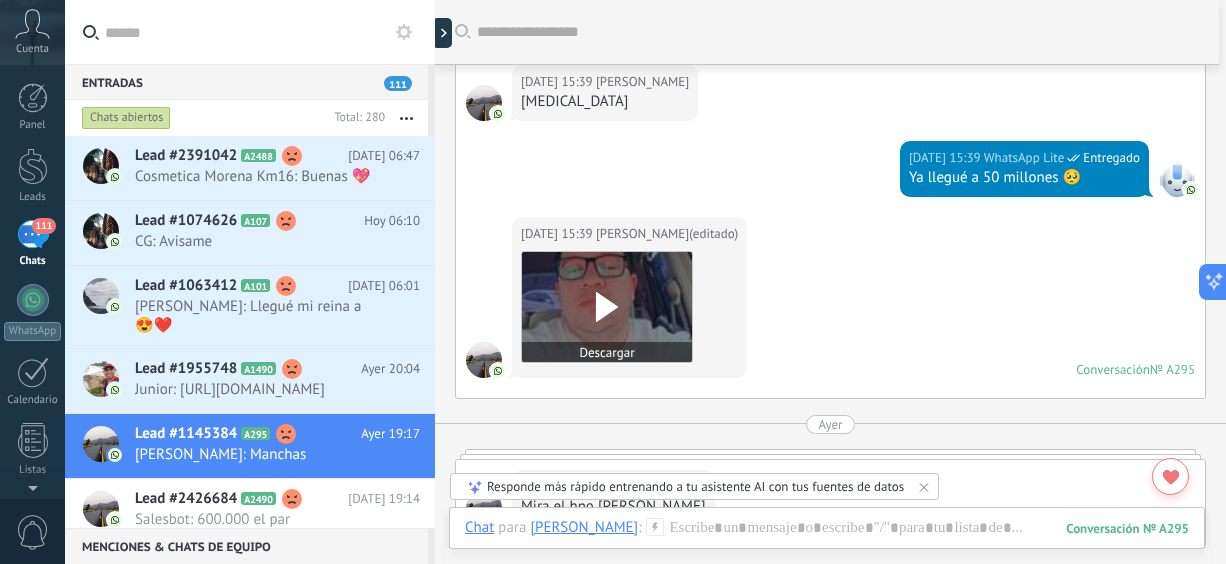 click 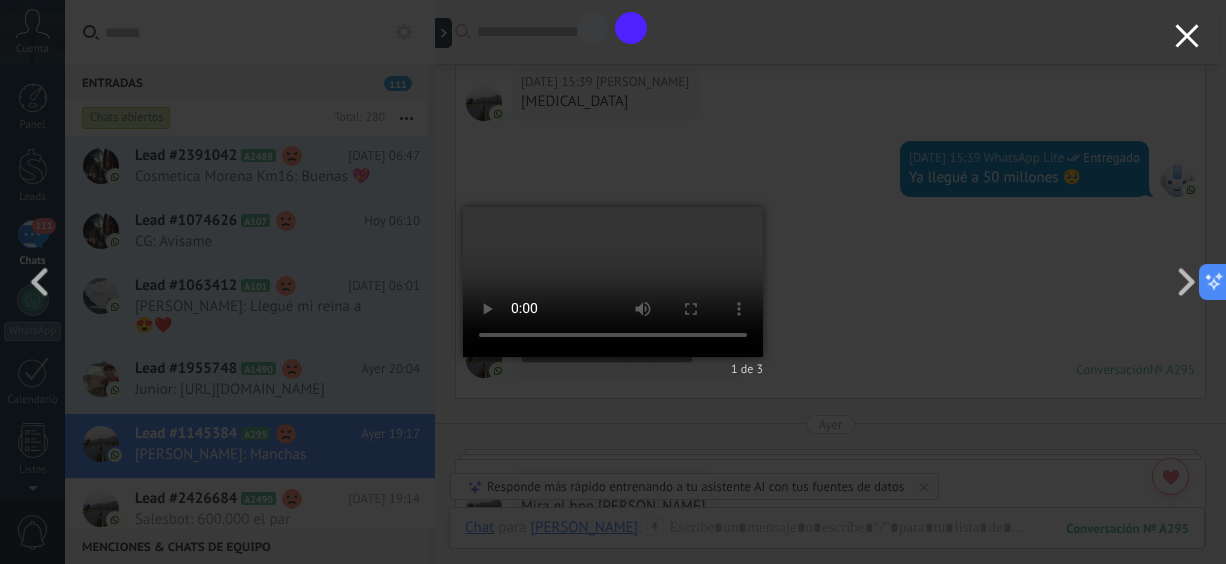 click 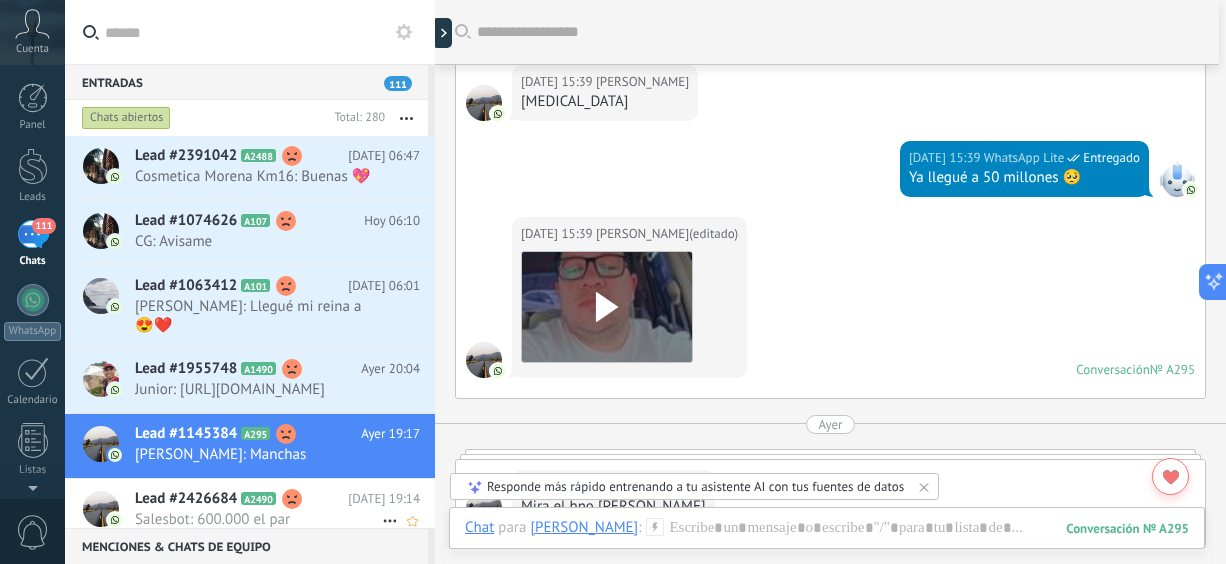 click on "Lead #2426684" at bounding box center (186, 499) 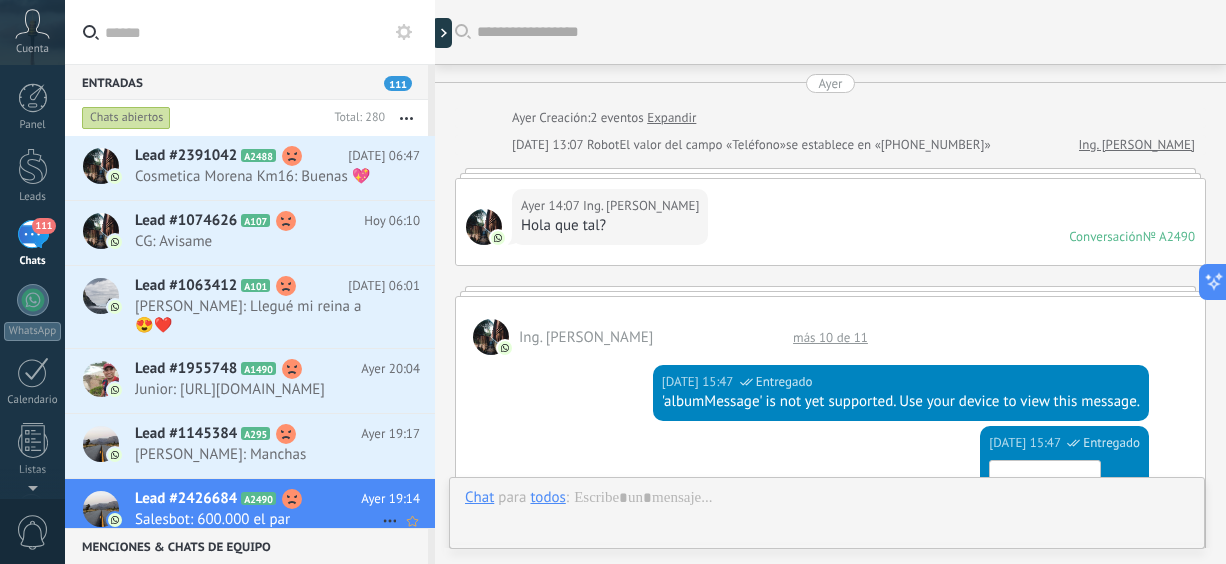 scroll, scrollTop: 1286, scrollLeft: 0, axis: vertical 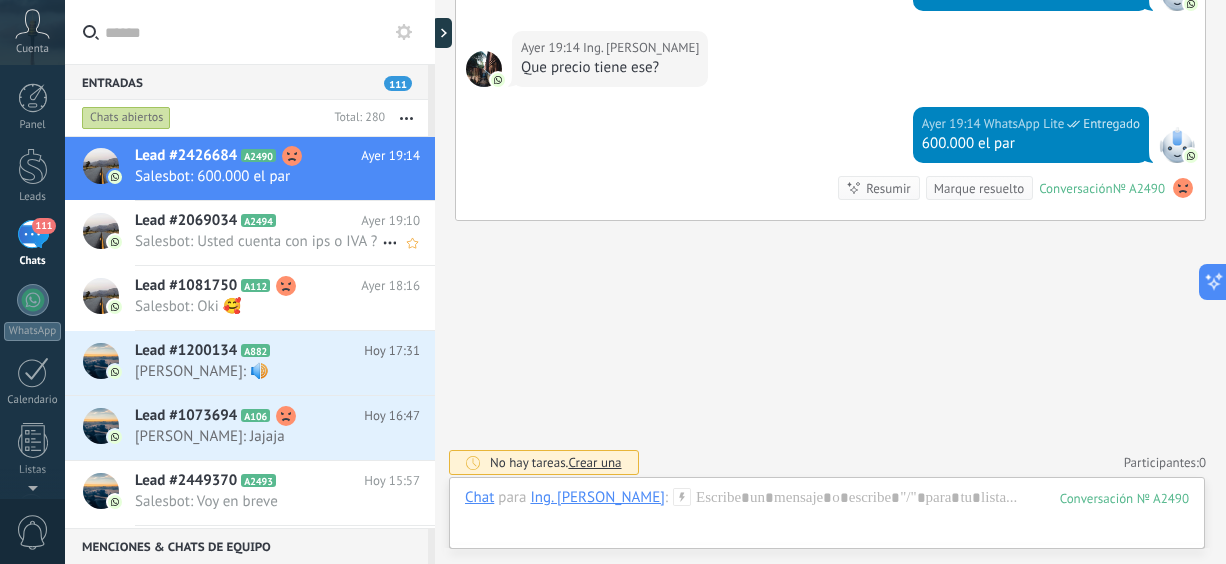 click on "Salesbot: Usted cuenta con ips o IVA ?" at bounding box center [258, 241] 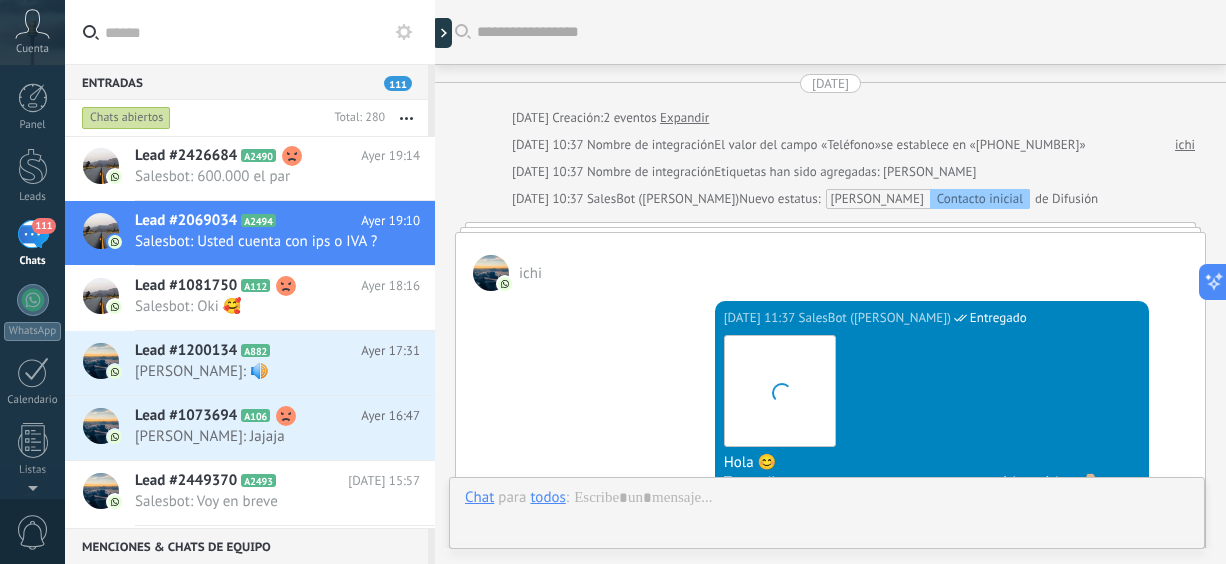 scroll, scrollTop: 1020, scrollLeft: 0, axis: vertical 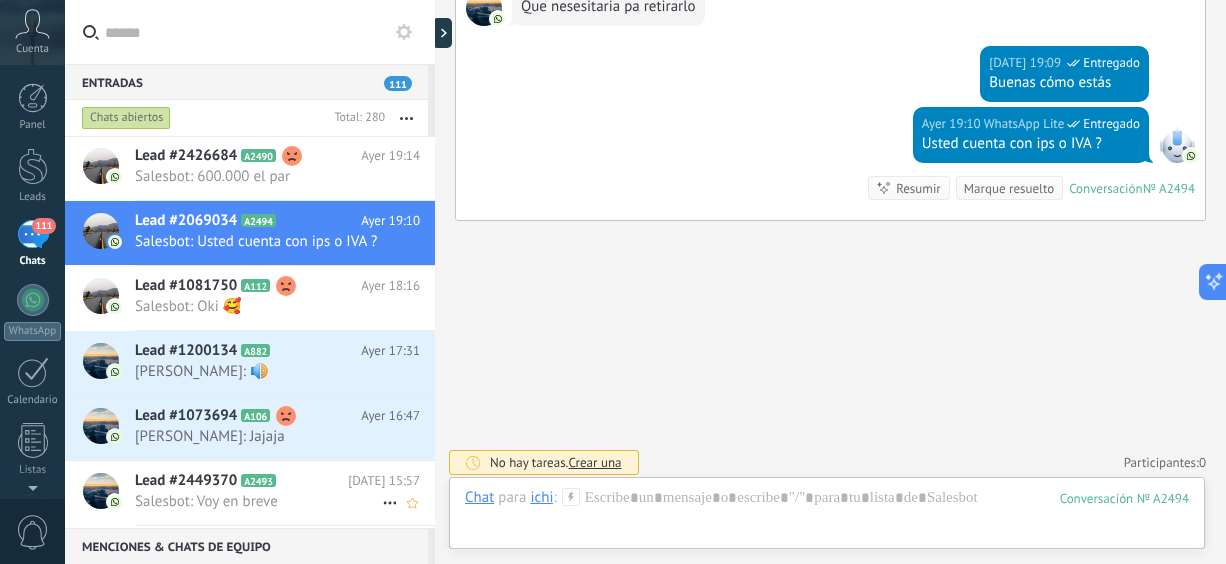 click on "Salesbot: Voy en breve" at bounding box center (258, 501) 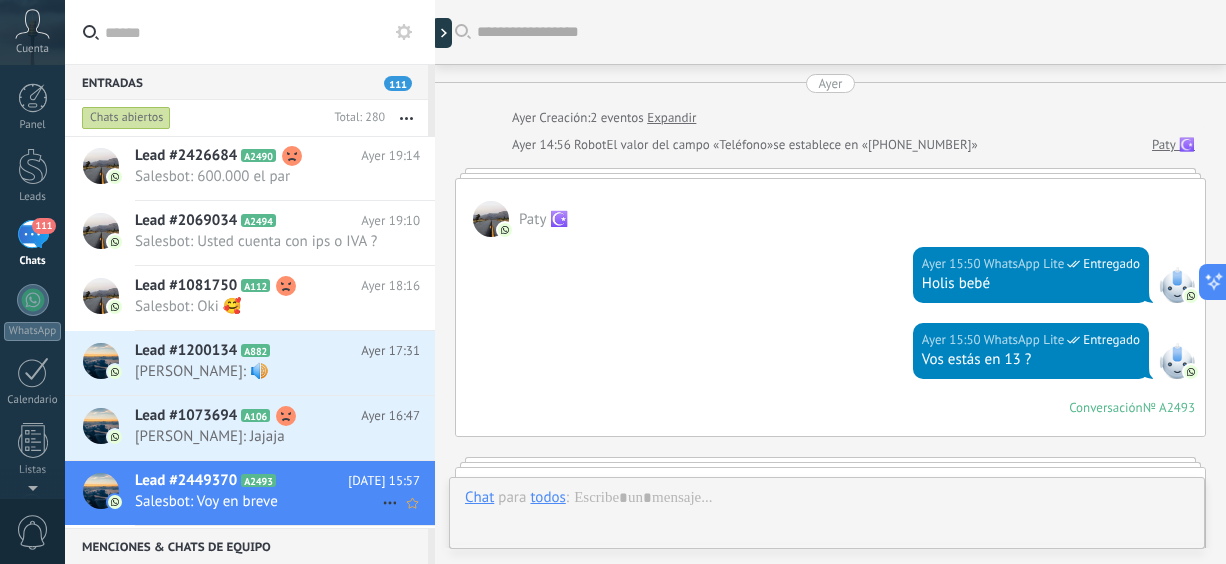 scroll, scrollTop: 566, scrollLeft: 0, axis: vertical 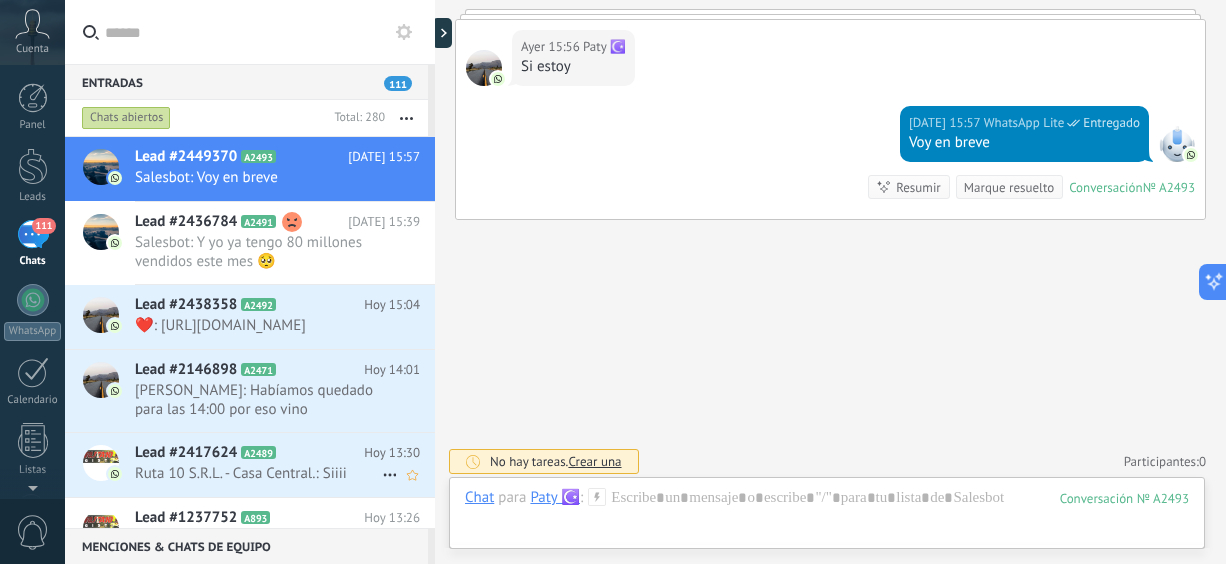 click on "Ruta 10 S.R.L. - Casa Central.: Siiii" at bounding box center [258, 473] 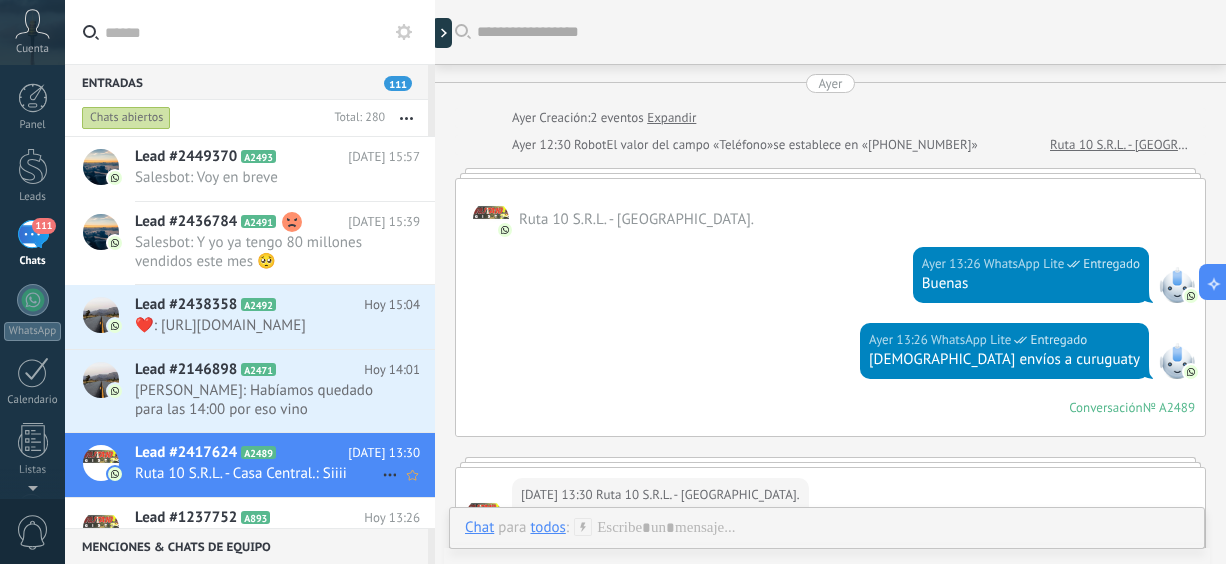 scroll, scrollTop: 390, scrollLeft: 0, axis: vertical 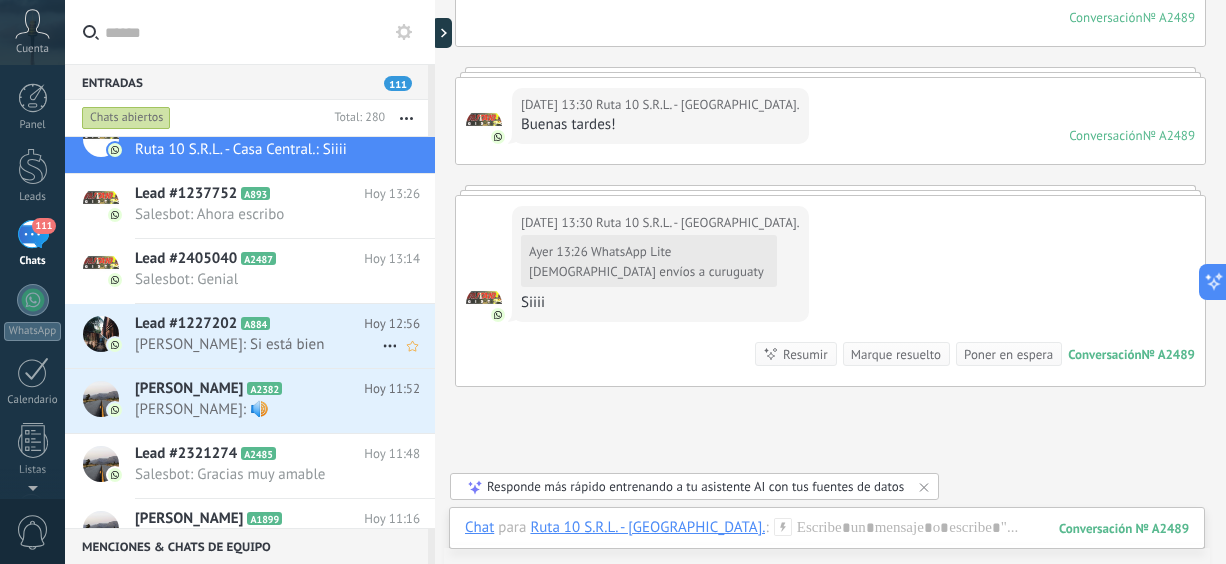 click on "[PERSON_NAME]: Si está bien" at bounding box center (258, 344) 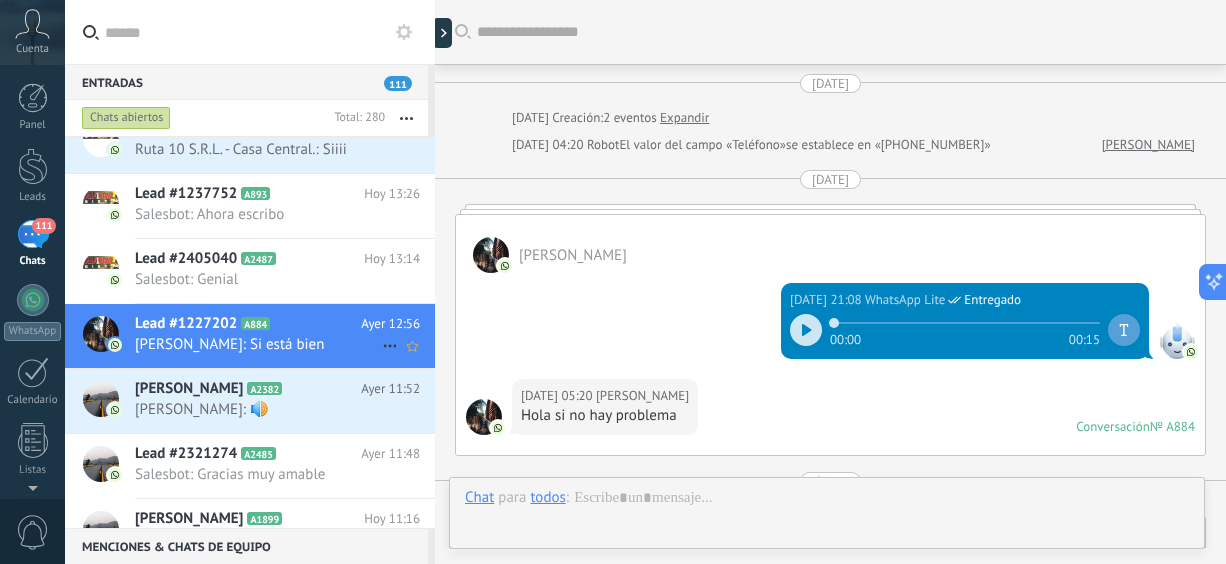 scroll, scrollTop: 1490, scrollLeft: 0, axis: vertical 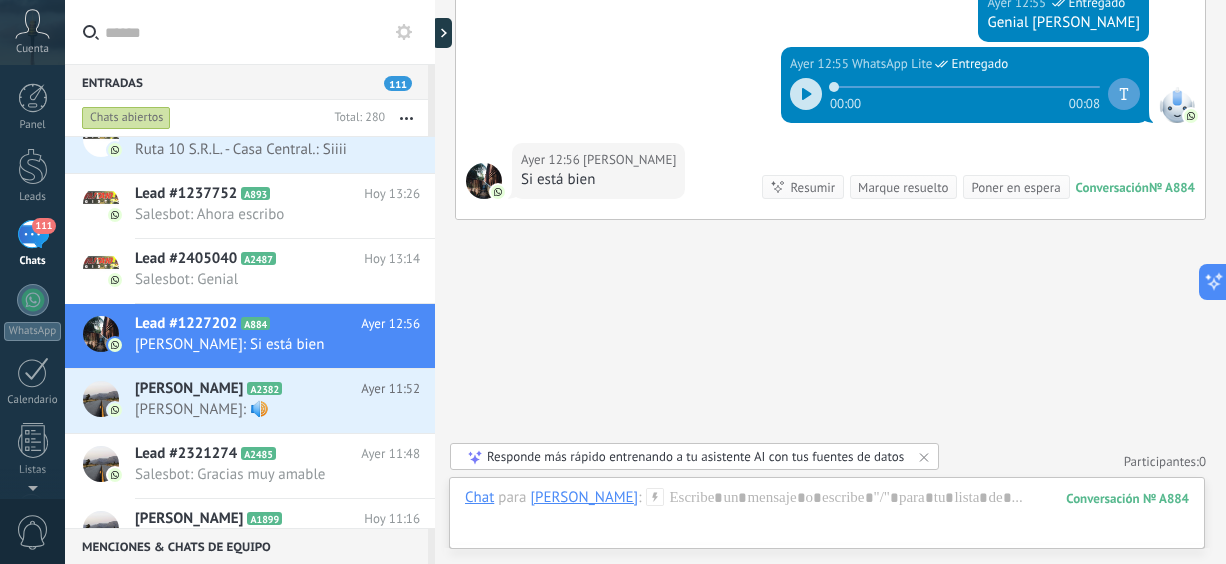 click at bounding box center (806, 94) 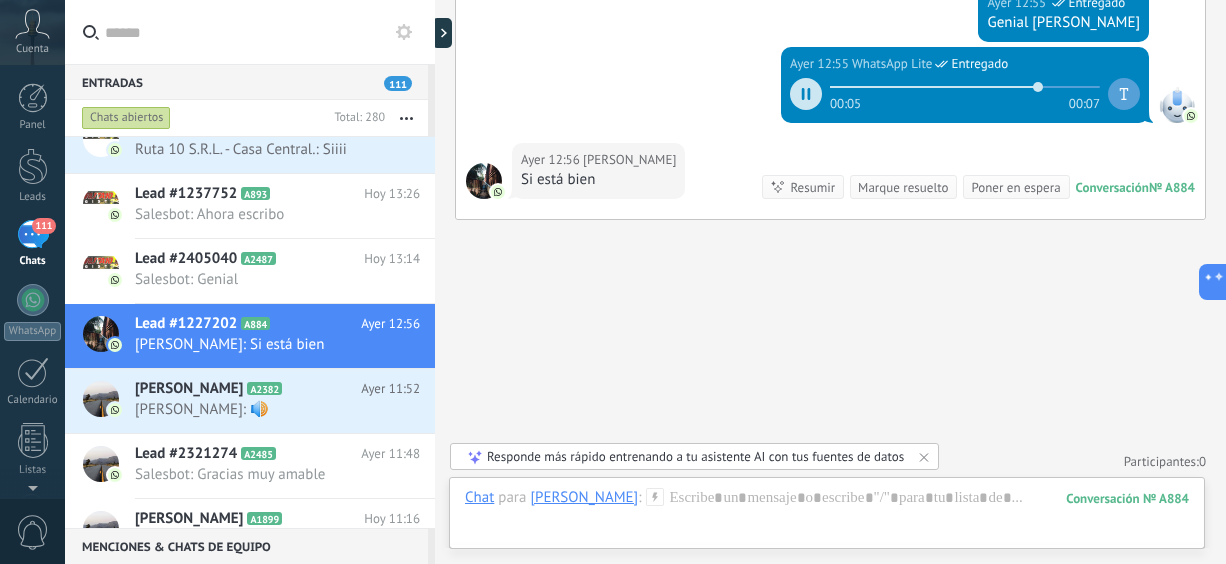 click at bounding box center (806, 94) 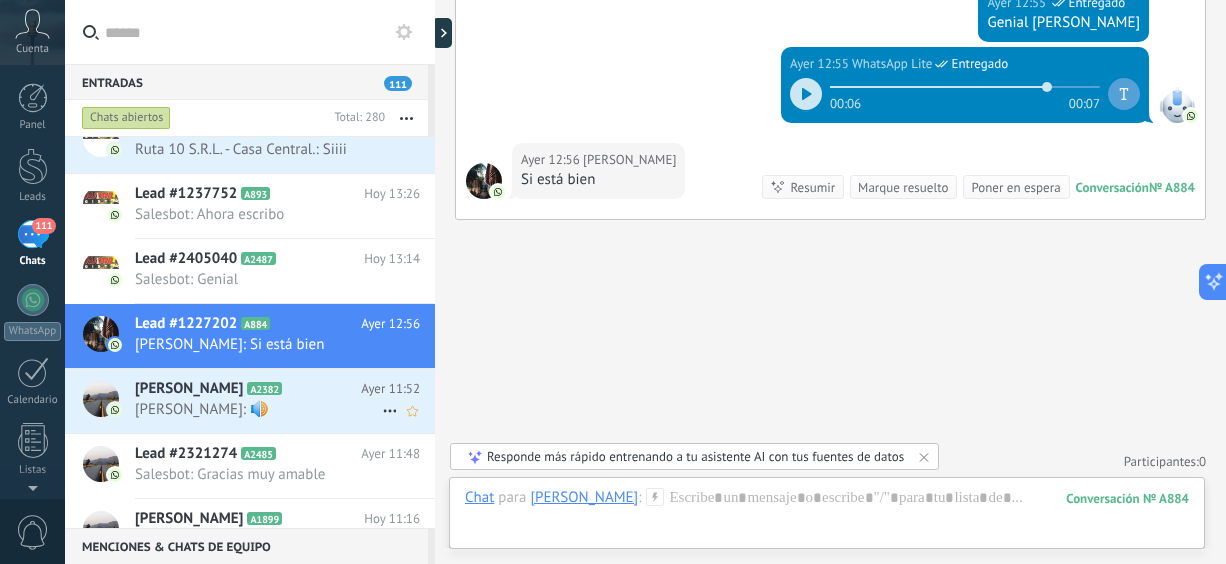 click on "[PERSON_NAME]: 🔊" at bounding box center [258, 409] 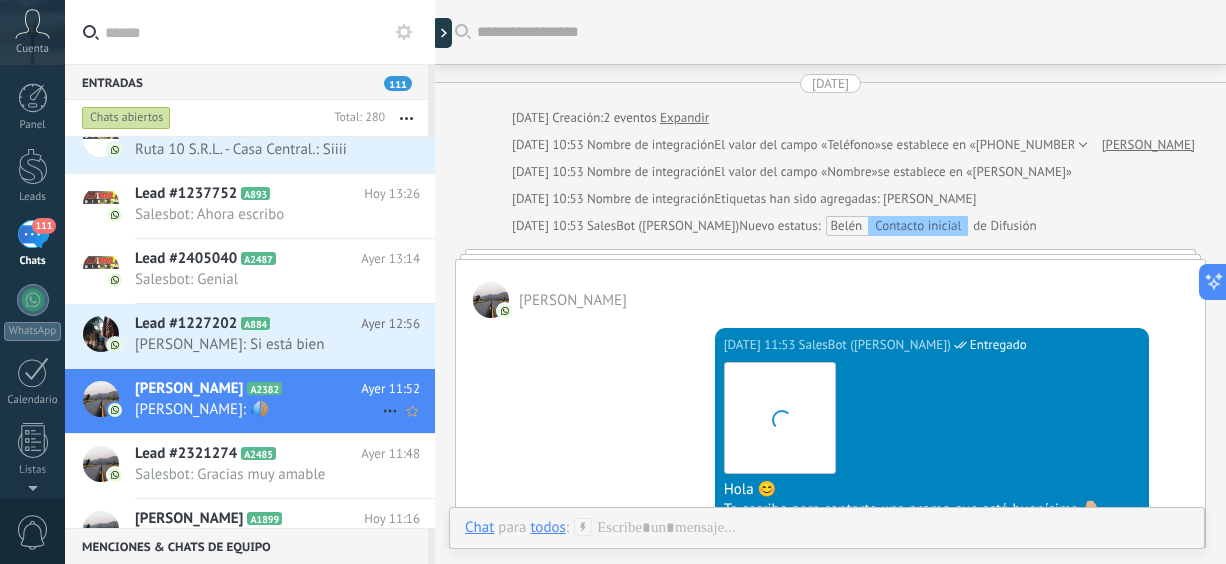 scroll, scrollTop: 618, scrollLeft: 0, axis: vertical 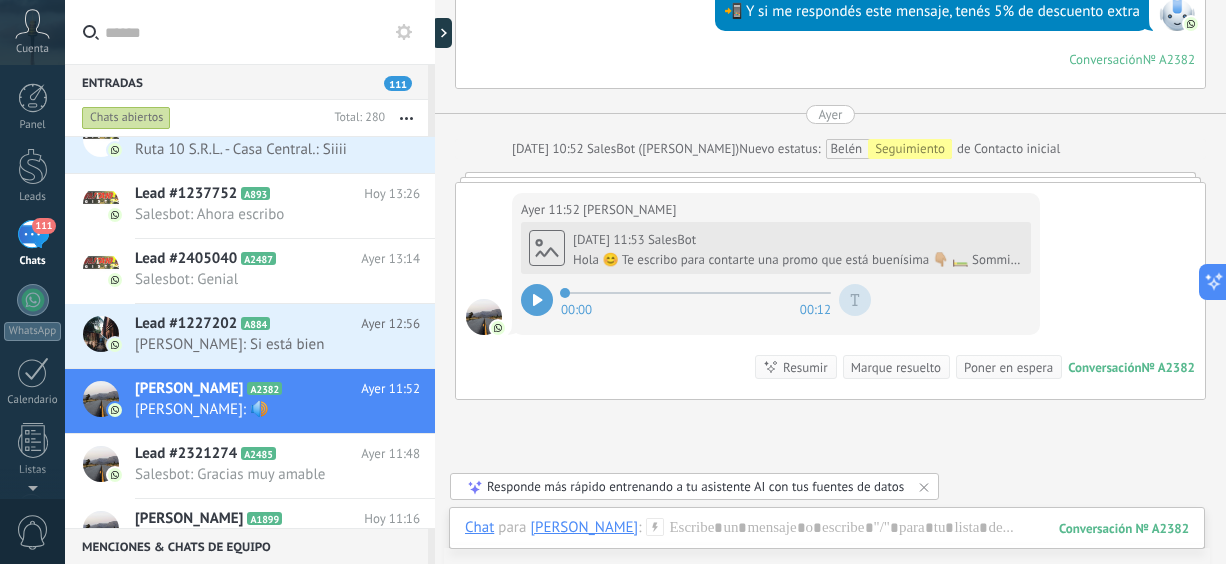 click 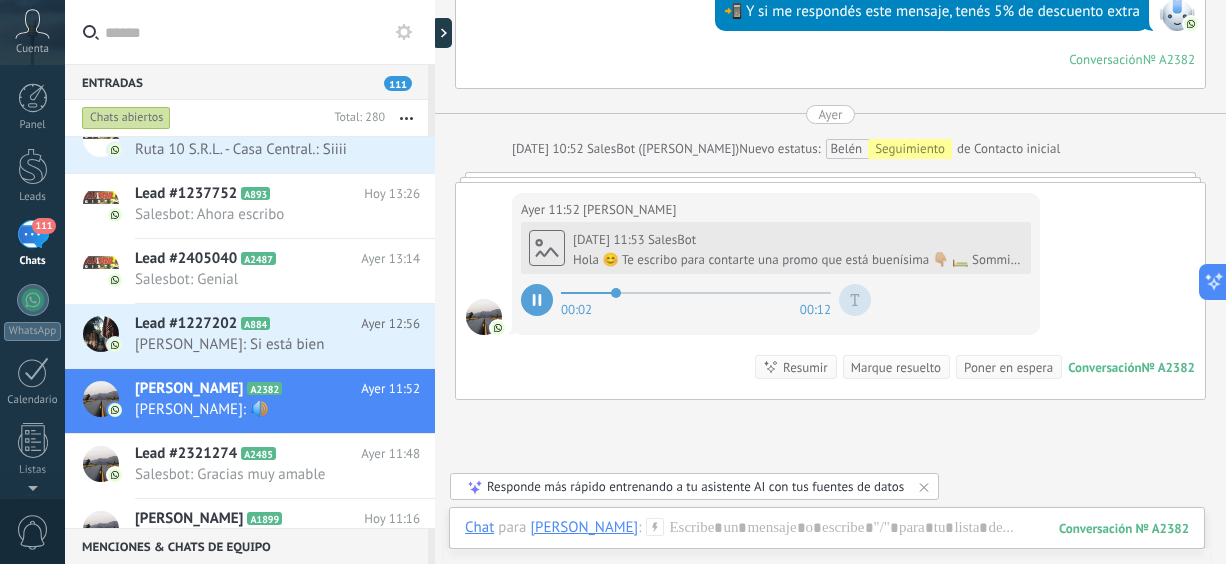 click 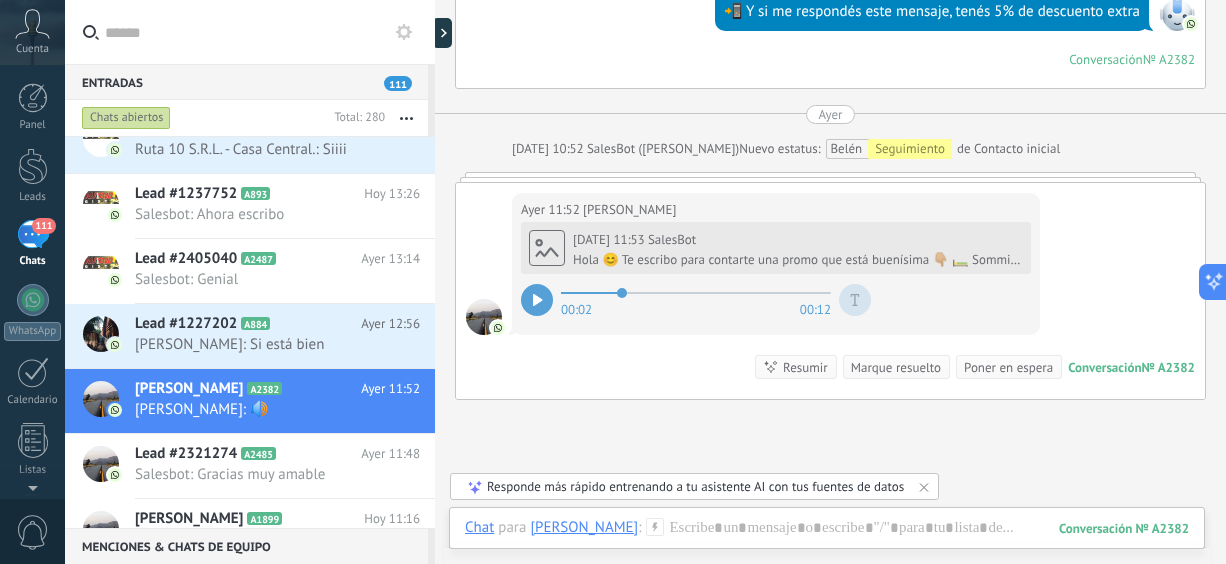 click 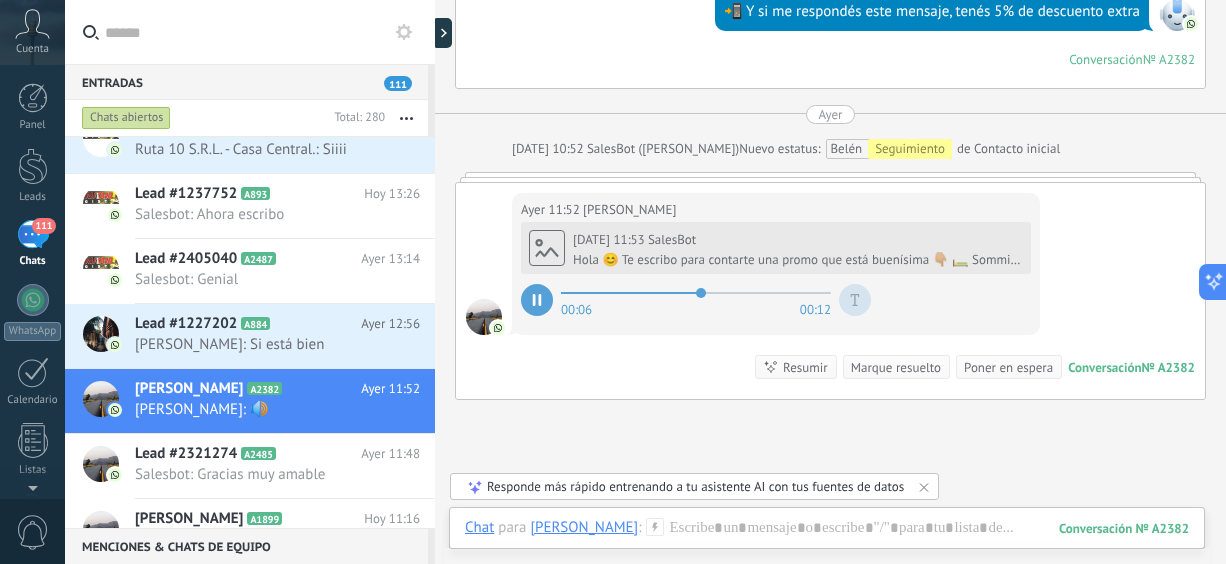 click 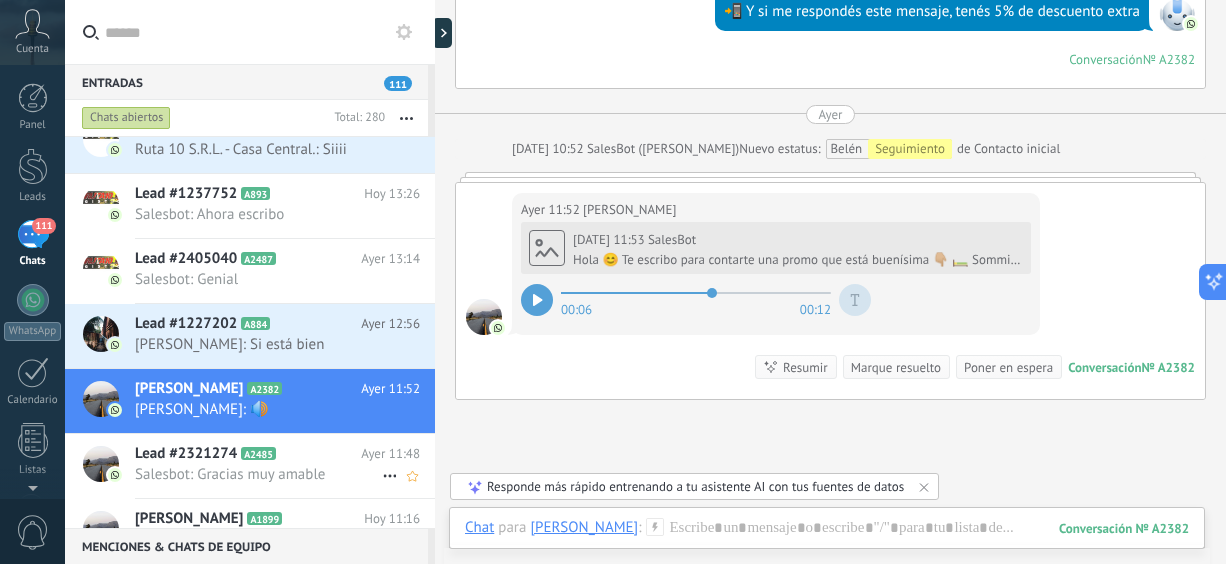 click on "Lead #2321274
A2485" at bounding box center (248, 454) 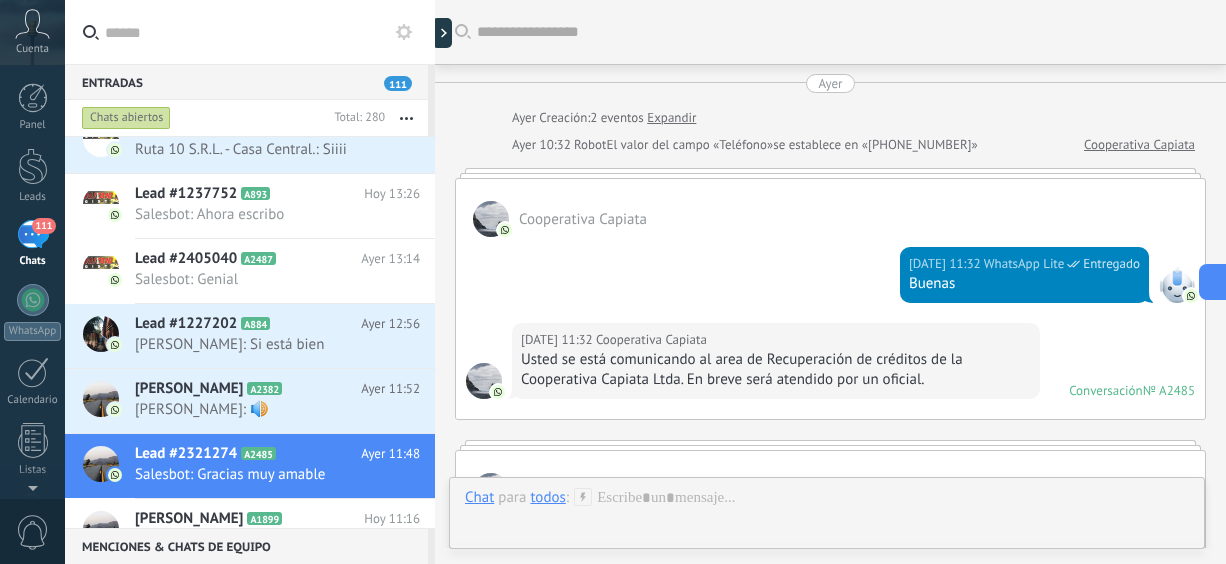 scroll, scrollTop: 1098, scrollLeft: 0, axis: vertical 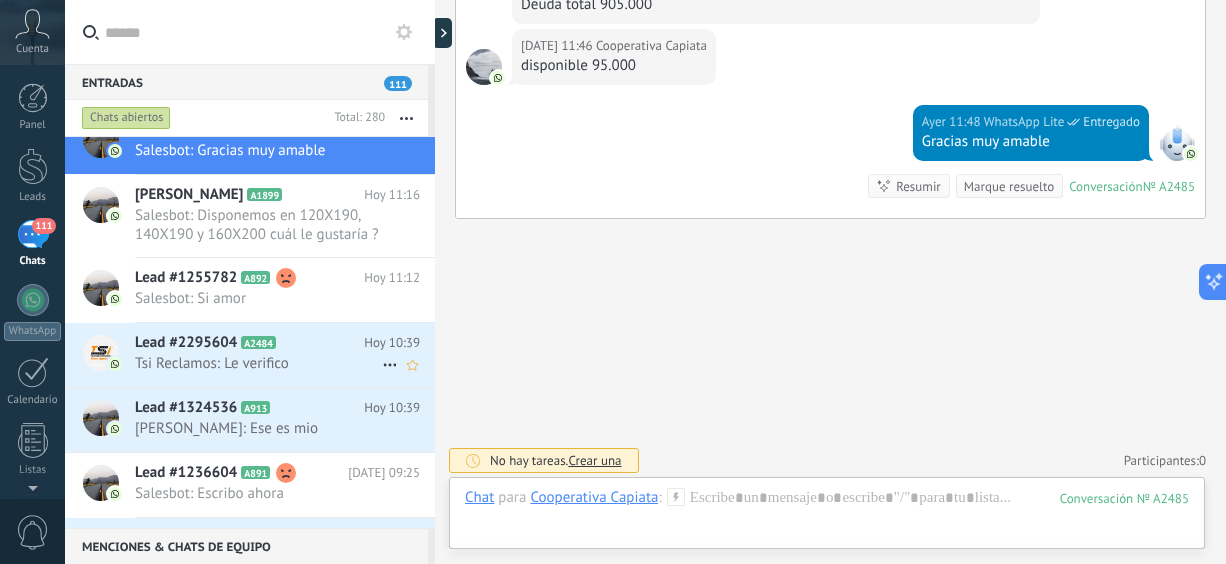 click on "Lead #2295604
A2484
[DATE] 10:39
Tsi Reclamos: Le verifico" at bounding box center (285, 354) 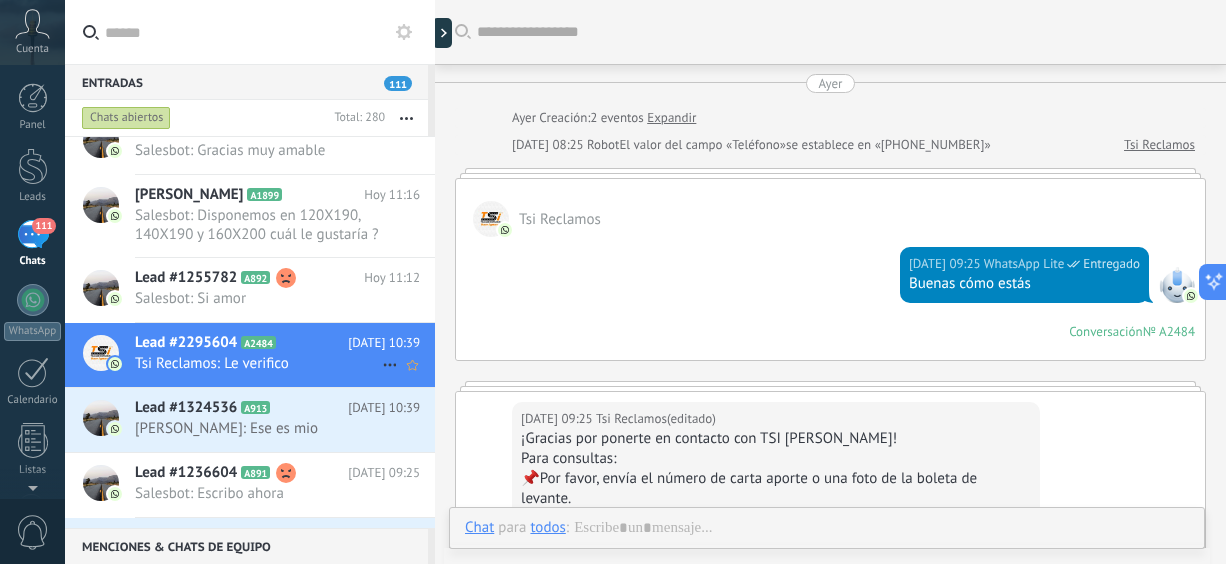 scroll, scrollTop: 1168, scrollLeft: 0, axis: vertical 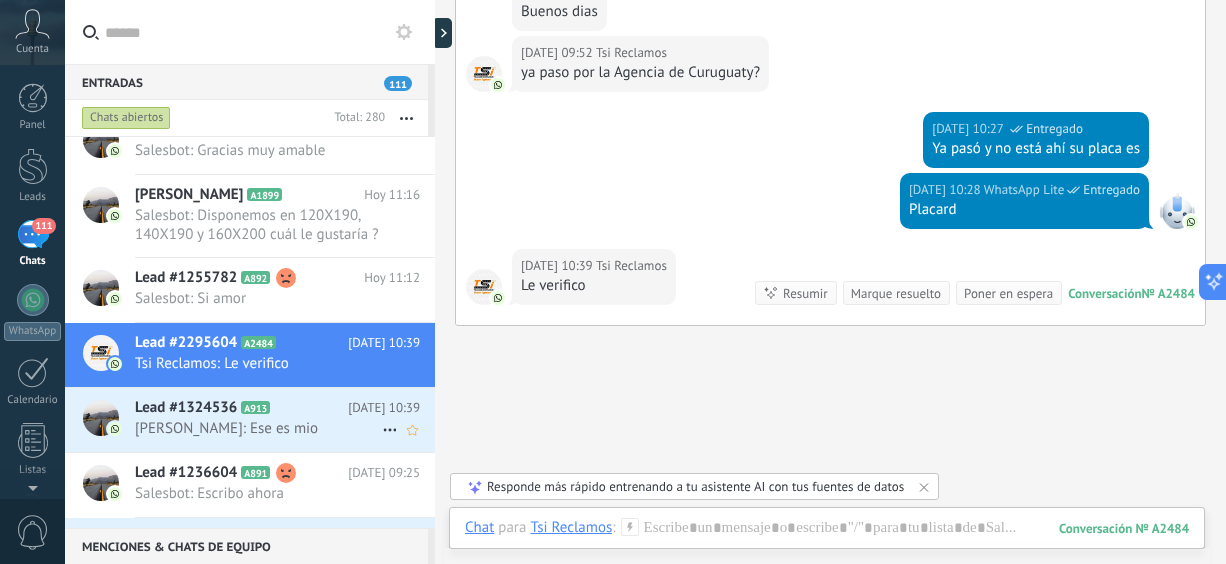 click on "[PERSON_NAME]: Ese es mio" at bounding box center (258, 428) 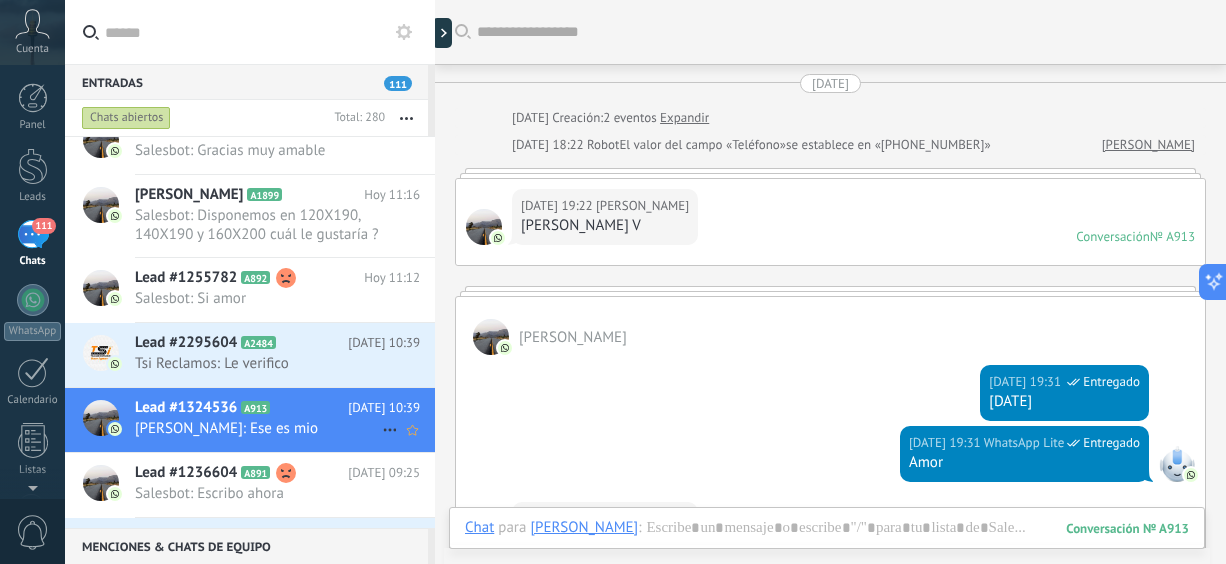 scroll, scrollTop: 597, scrollLeft: 0, axis: vertical 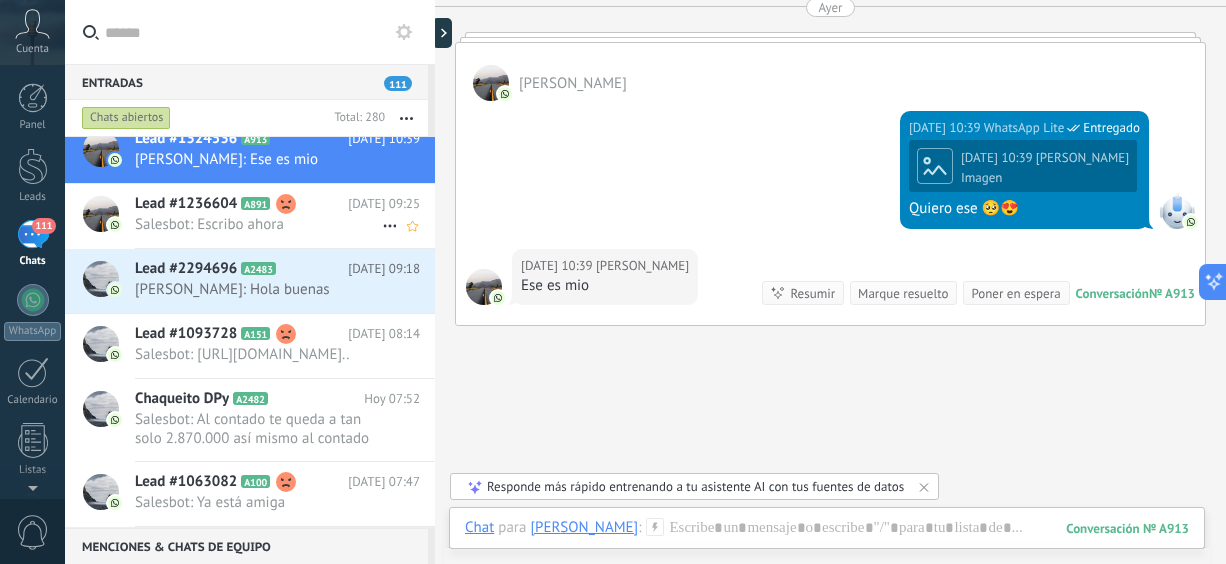 click on "Lead #1236604
A891
[DATE] 09:25
Salesbot: Escribo ahora" at bounding box center (285, 215) 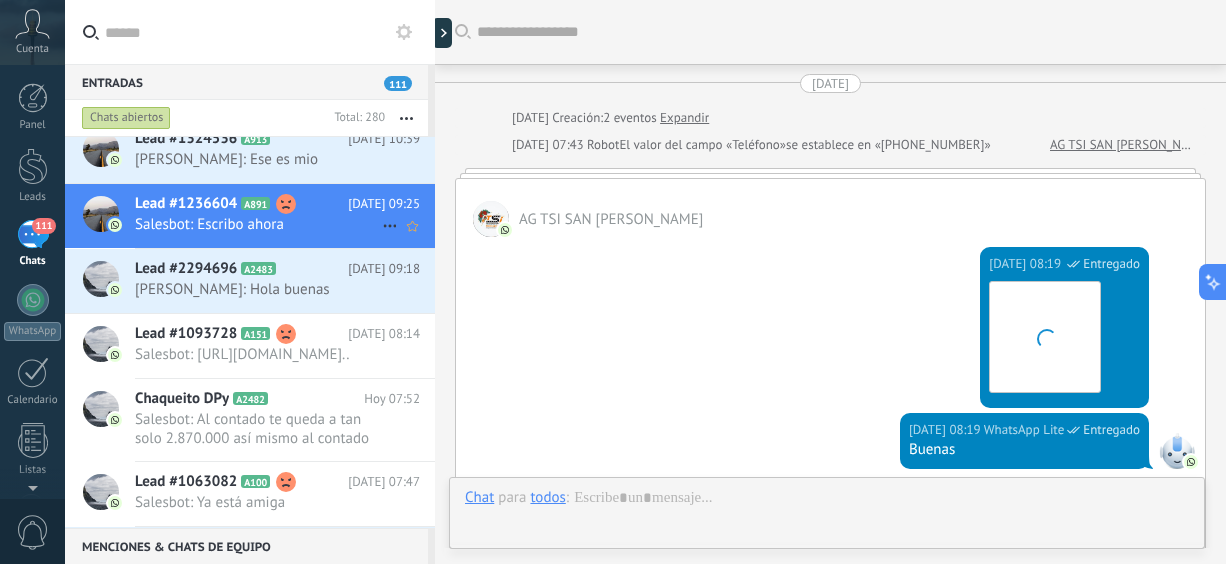 scroll, scrollTop: 1866, scrollLeft: 0, axis: vertical 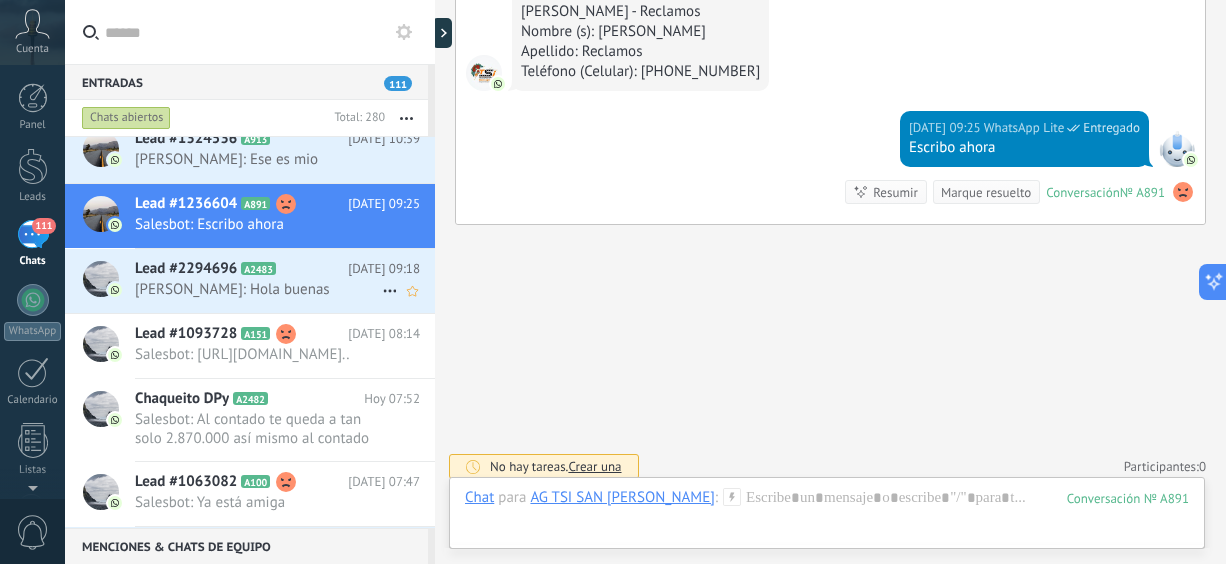 click on "[PERSON_NAME]: Hola buenas" at bounding box center (258, 289) 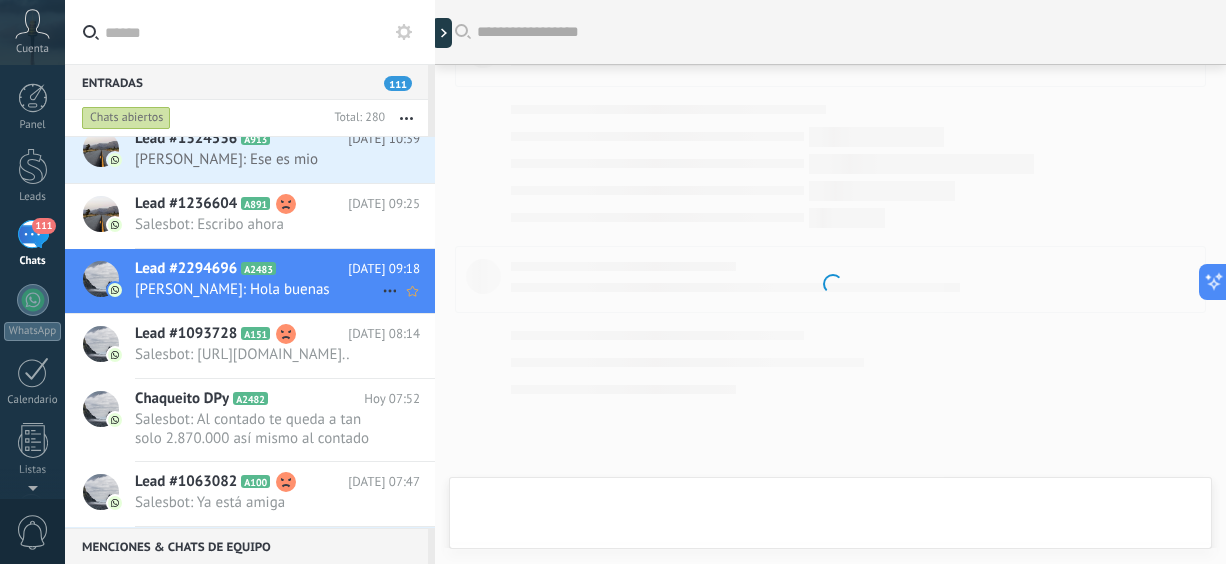 scroll, scrollTop: 48, scrollLeft: 0, axis: vertical 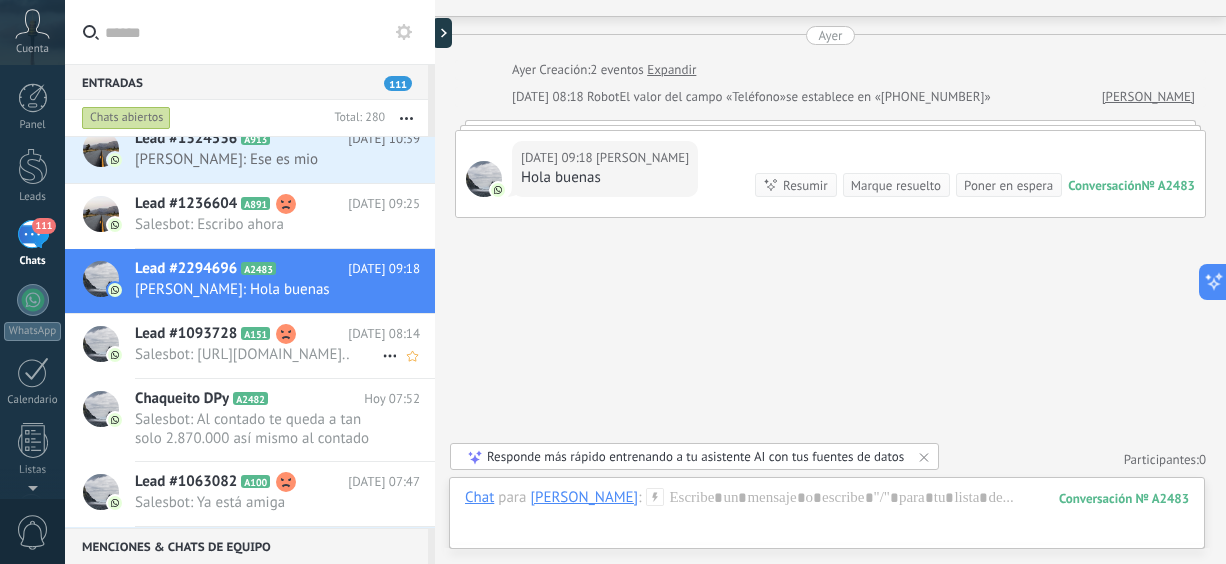 click on "Lead #1093728
A151" at bounding box center [241, 334] 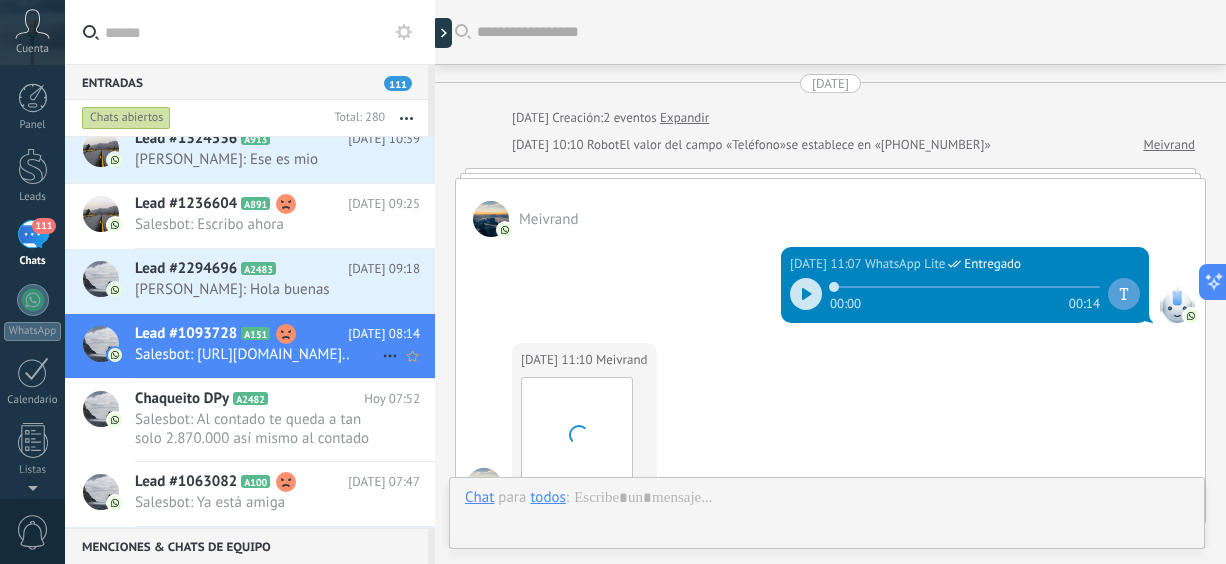 scroll, scrollTop: 3824, scrollLeft: 0, axis: vertical 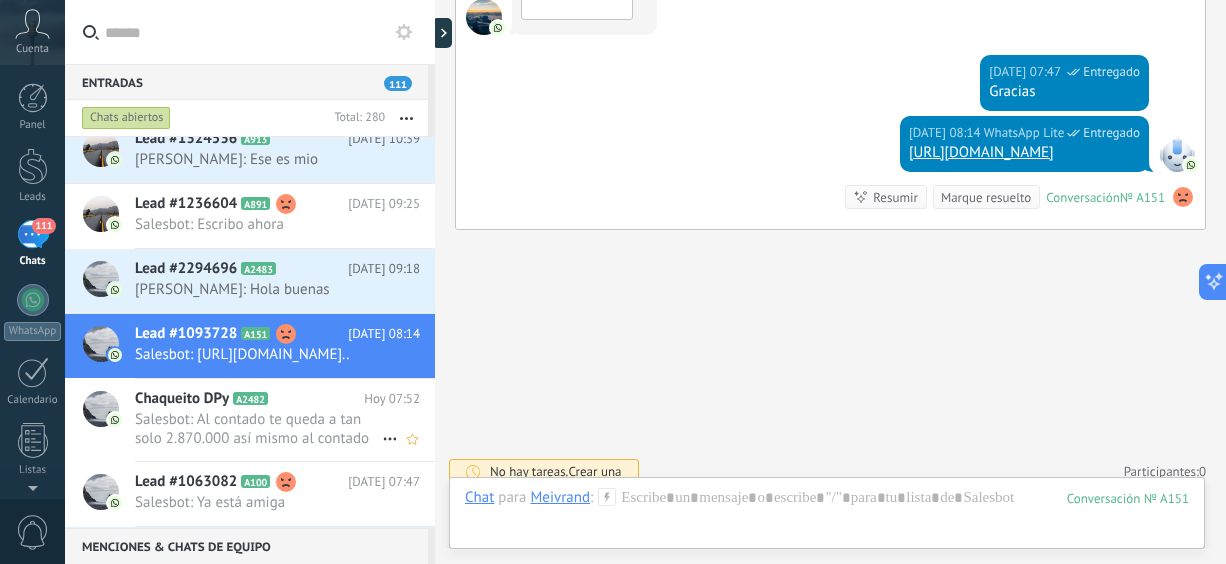 click on "Salesbot: Al contado te queda a tan solo 2.870.000 así mismo al contado 🙌🏼🥰" at bounding box center (258, 429) 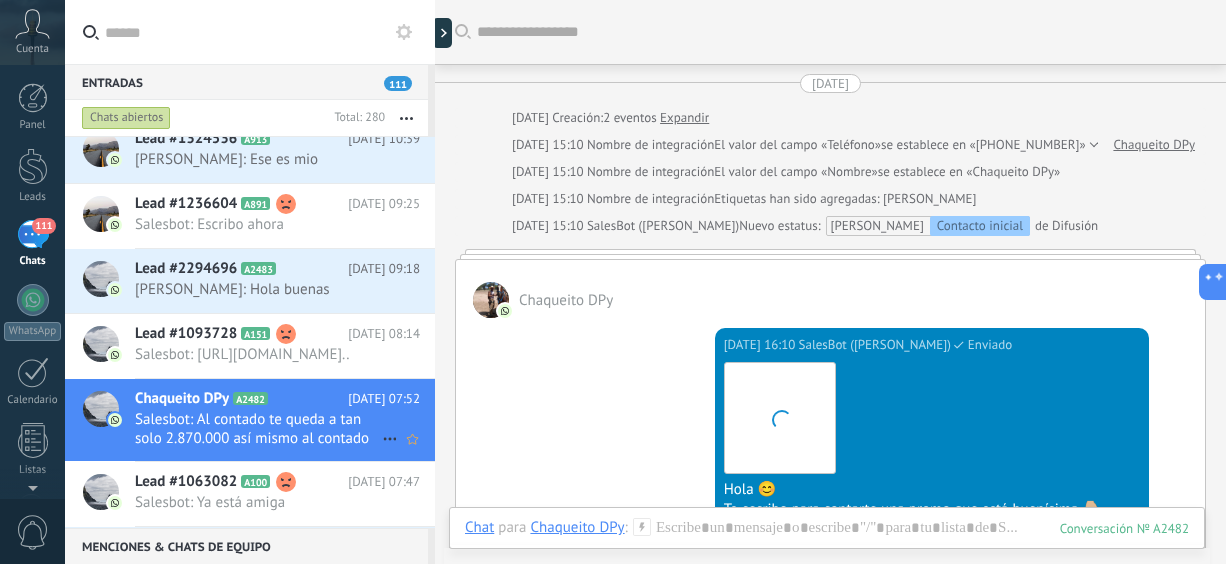 scroll, scrollTop: 1774, scrollLeft: 0, axis: vertical 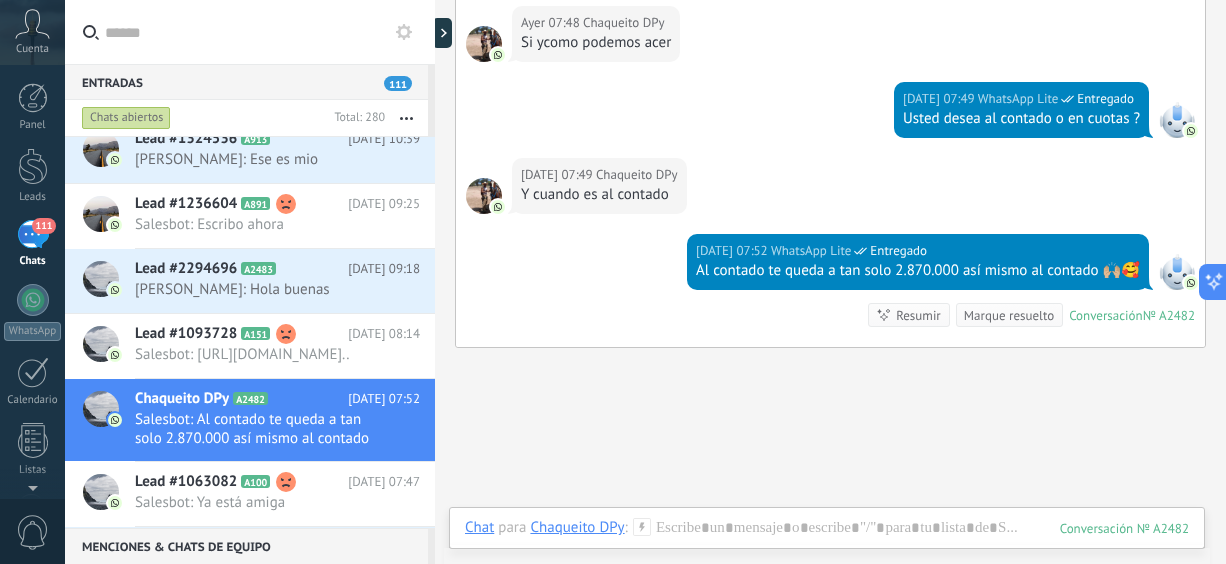 click at bounding box center [435, 282] 